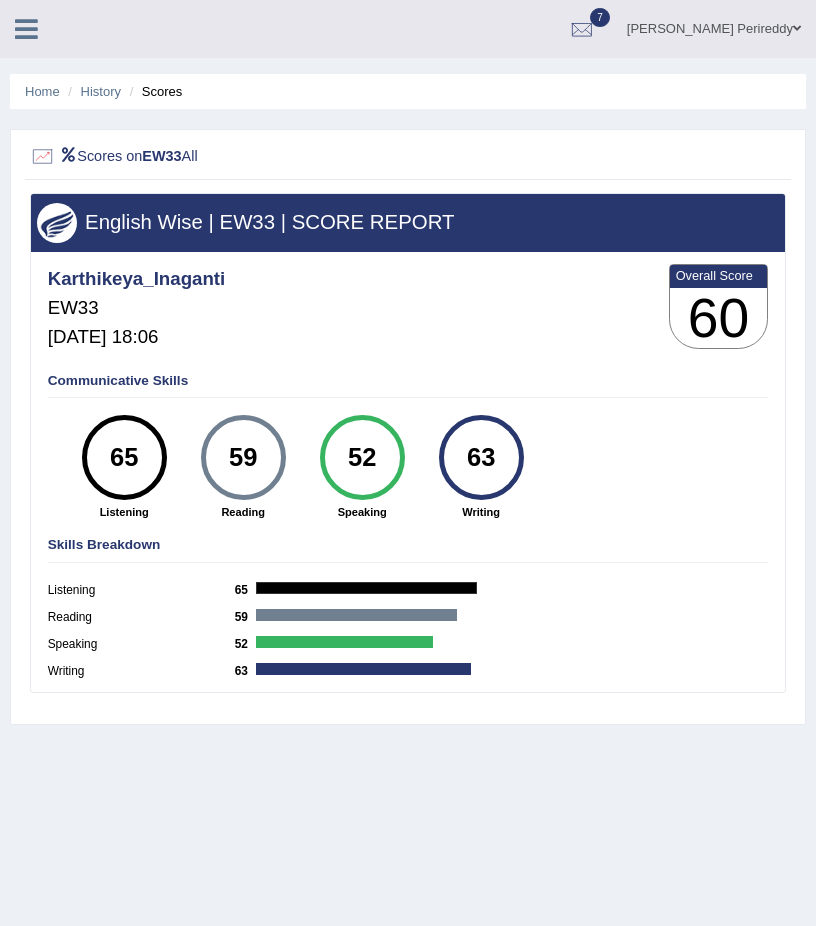 scroll, scrollTop: 0, scrollLeft: 0, axis: both 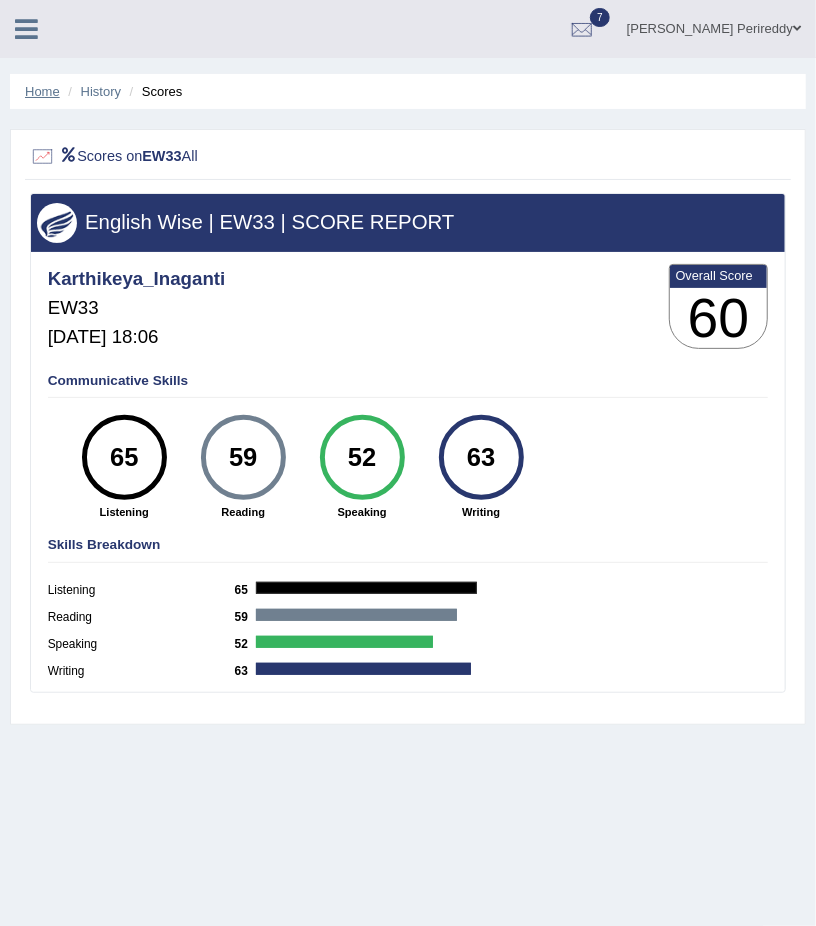 click on "Home" at bounding box center (42, 91) 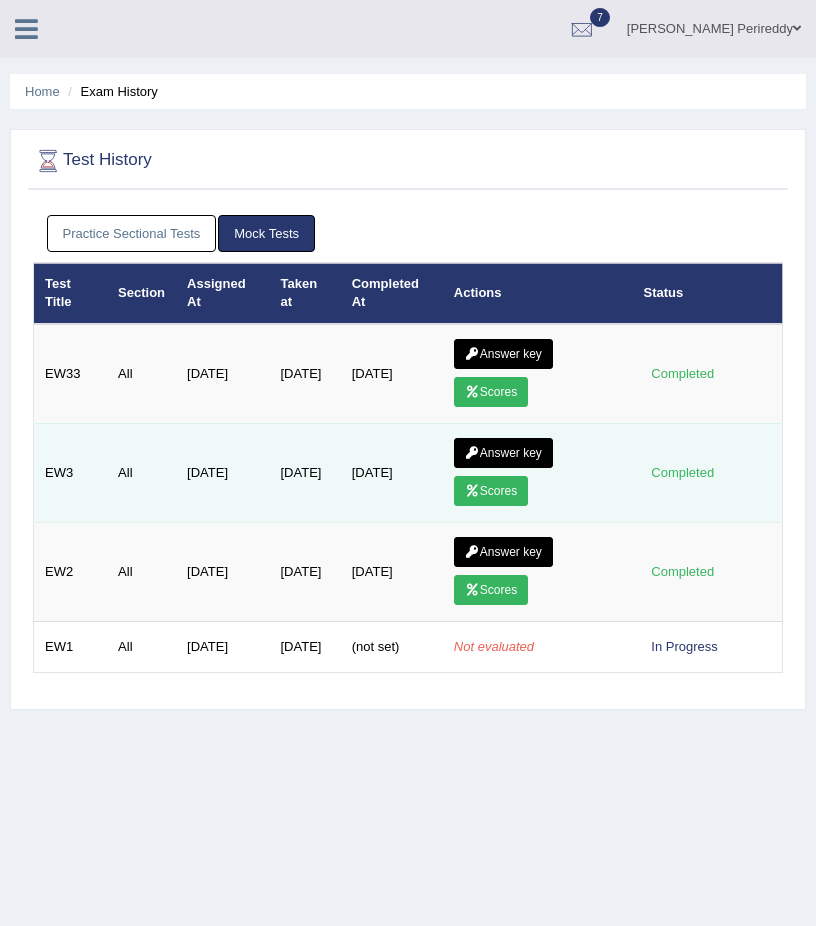 scroll, scrollTop: 0, scrollLeft: 0, axis: both 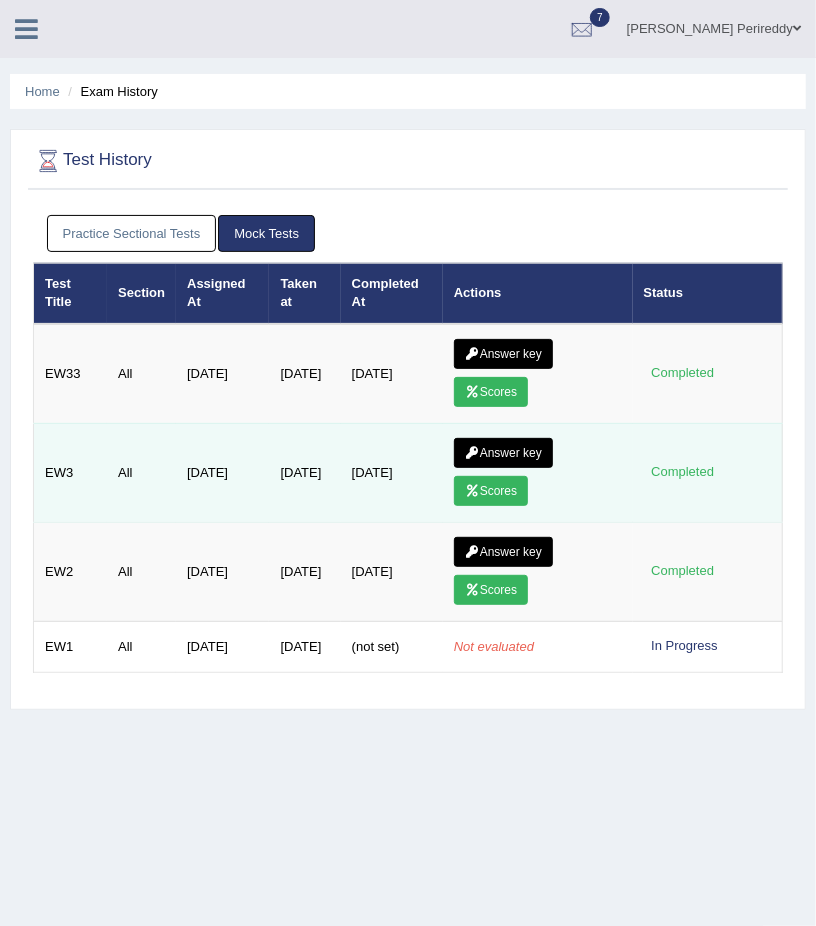 click on "Scores" at bounding box center (491, 491) 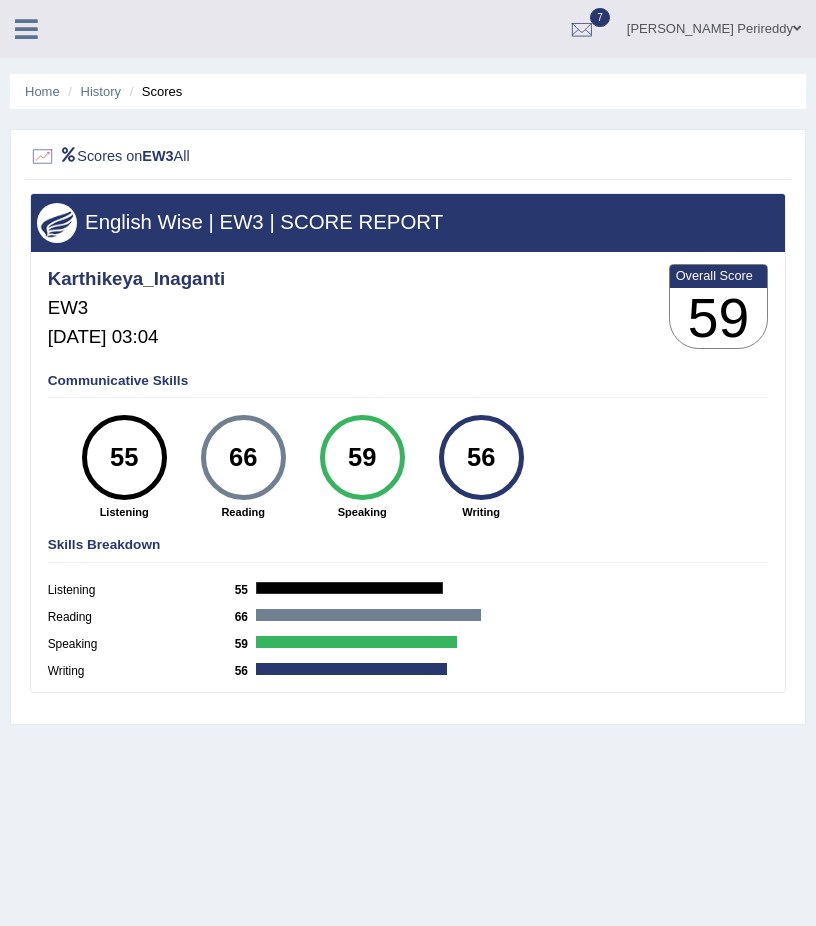 scroll, scrollTop: 0, scrollLeft: 0, axis: both 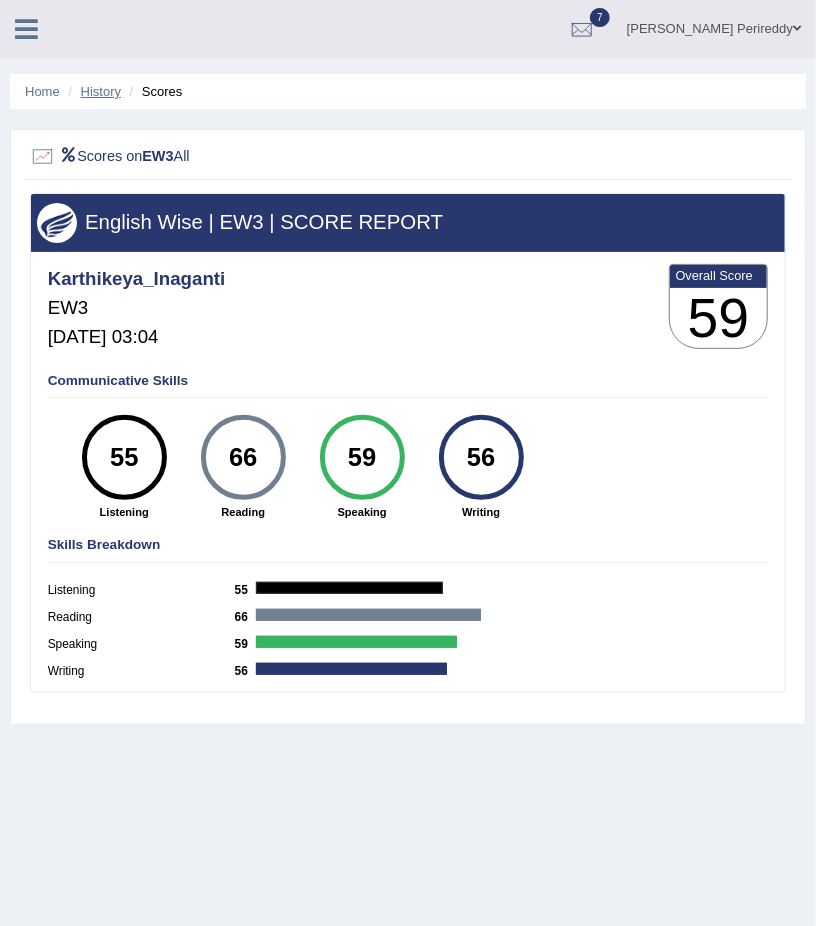 click on "History" at bounding box center (101, 91) 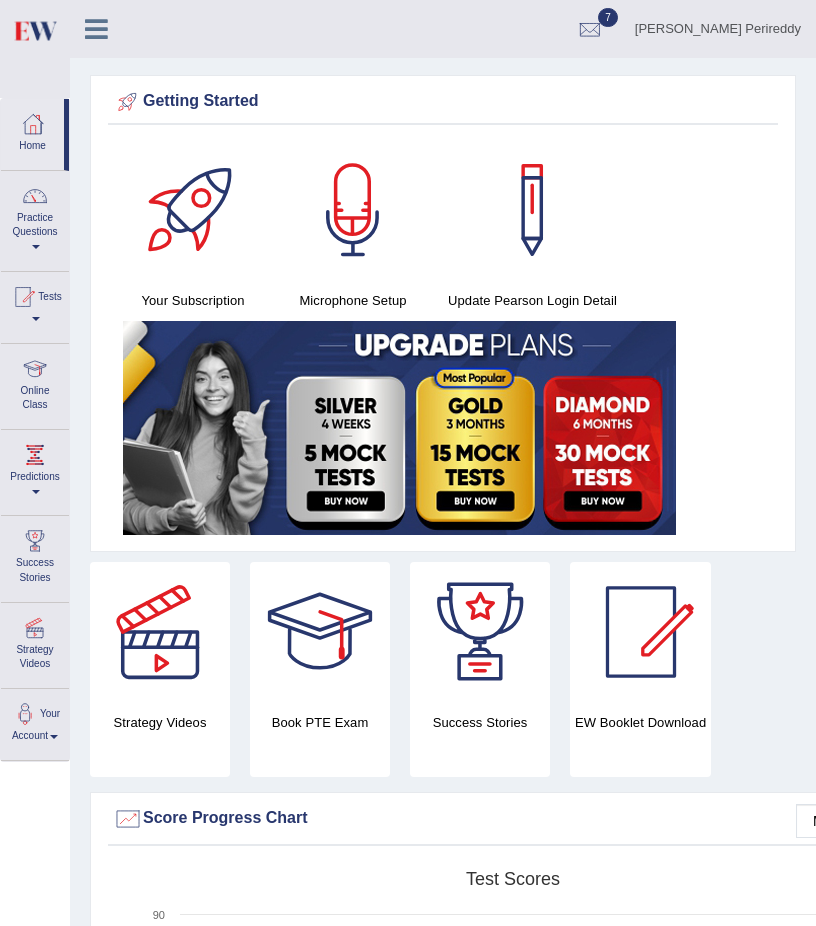 scroll, scrollTop: 0, scrollLeft: 0, axis: both 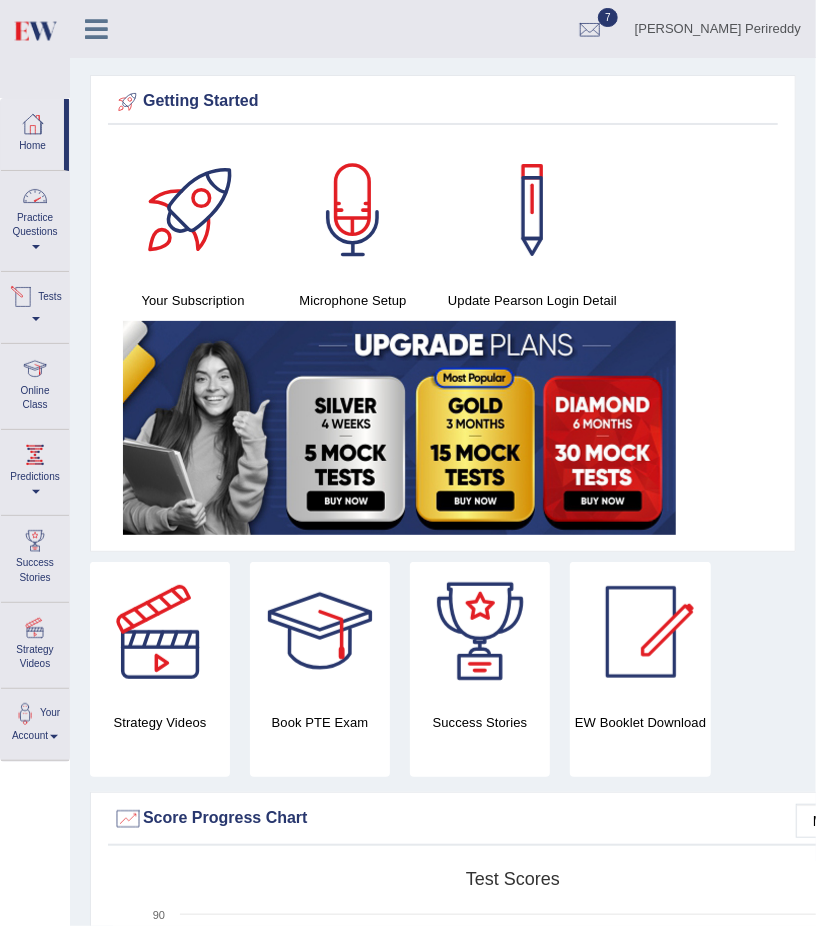 click on "Tests" at bounding box center [35, 304] 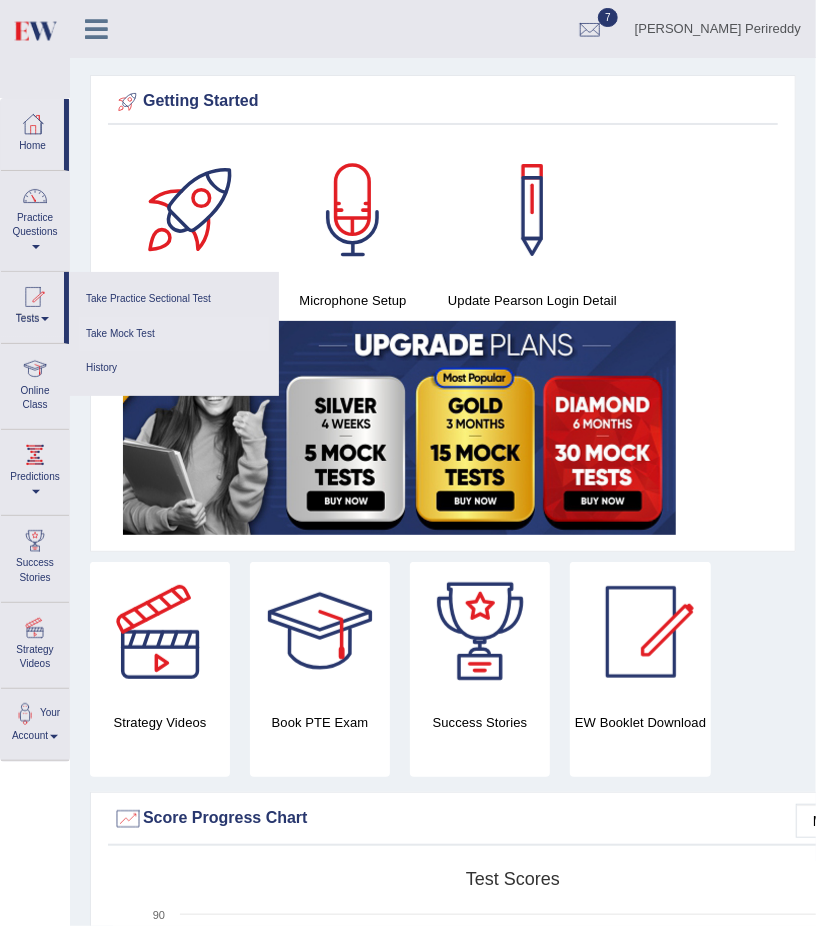 click on "Take Mock Test" at bounding box center (174, 334) 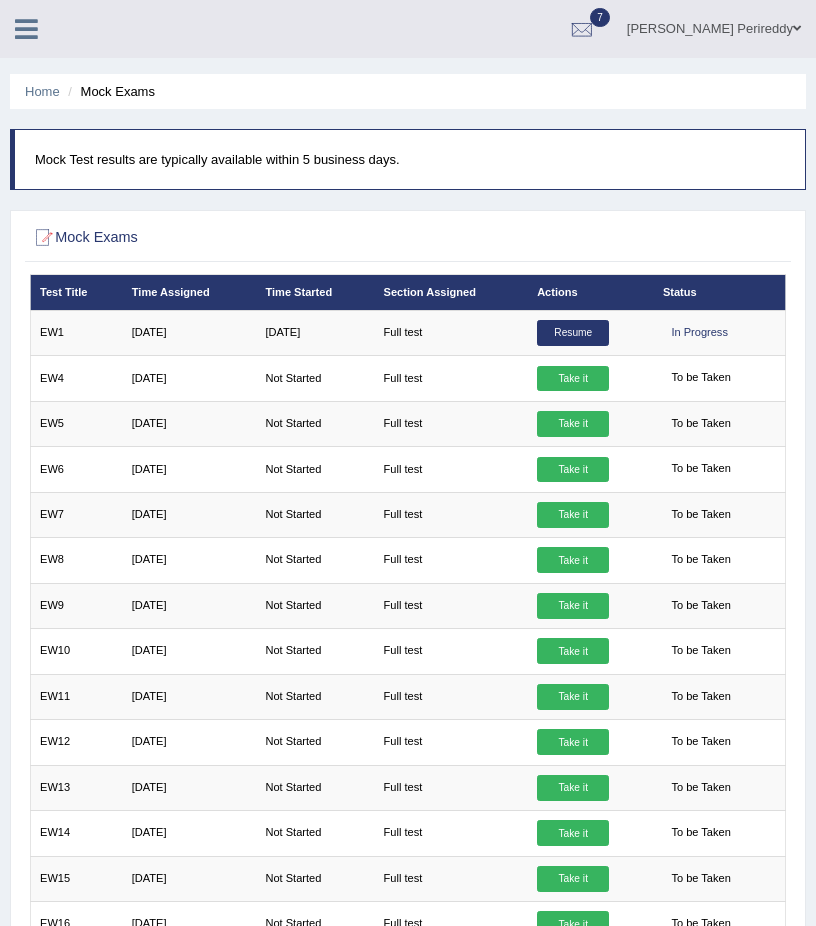 scroll, scrollTop: 927, scrollLeft: 0, axis: vertical 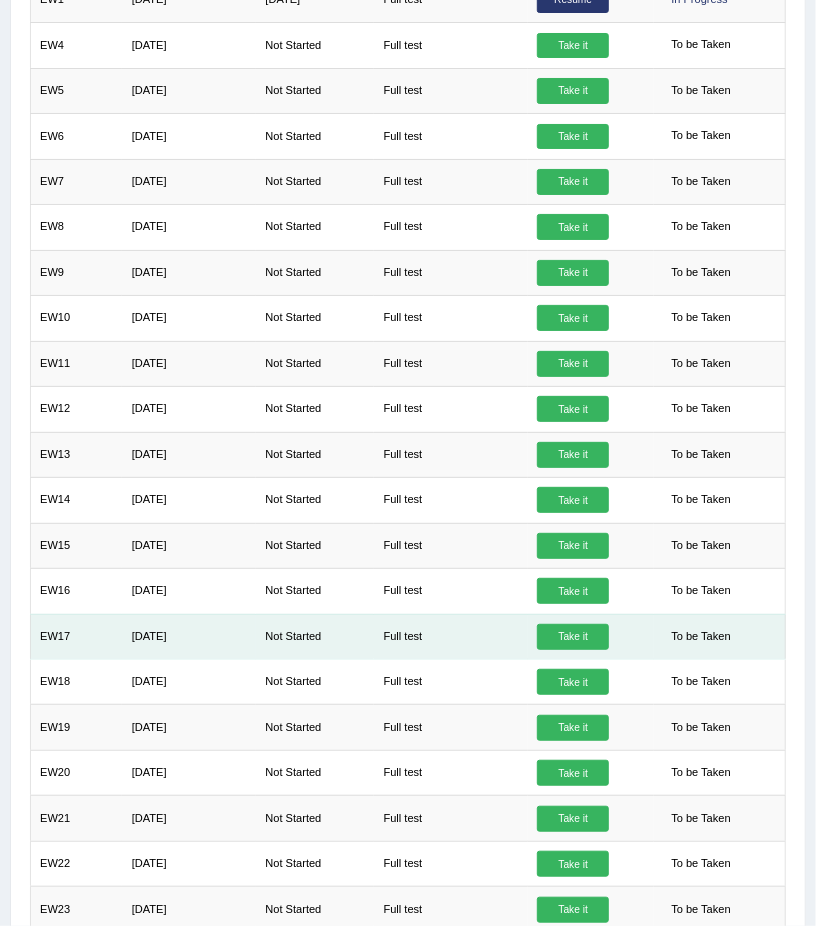 click on "Take it" at bounding box center [573, 637] 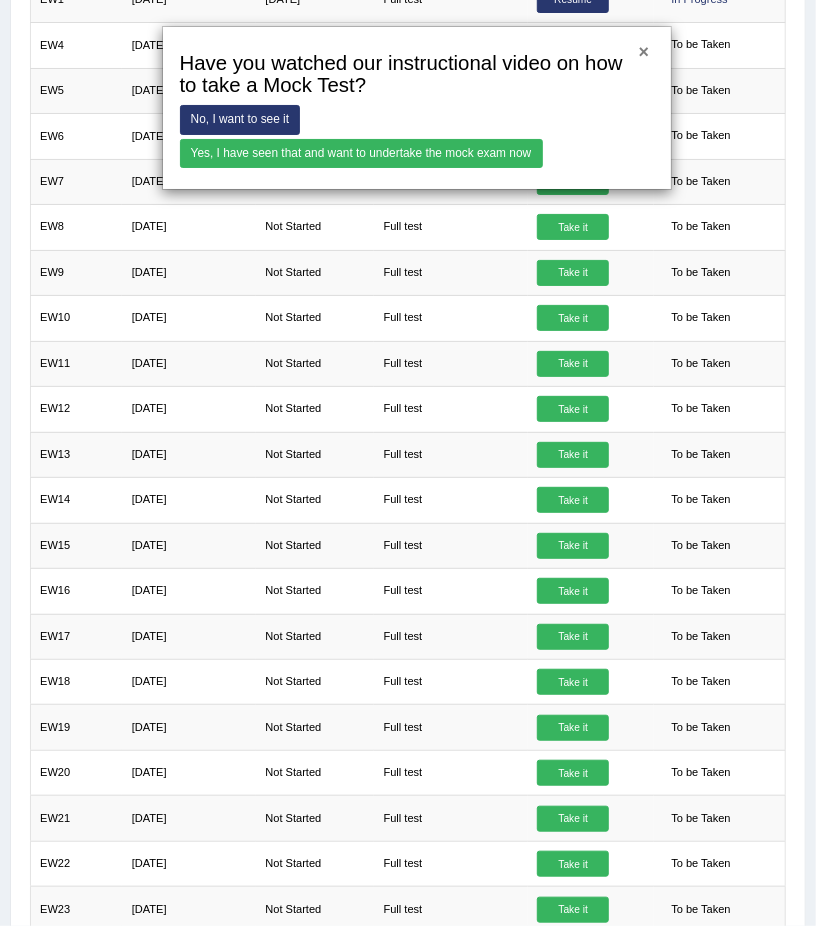 click on "×" at bounding box center (644, 53) 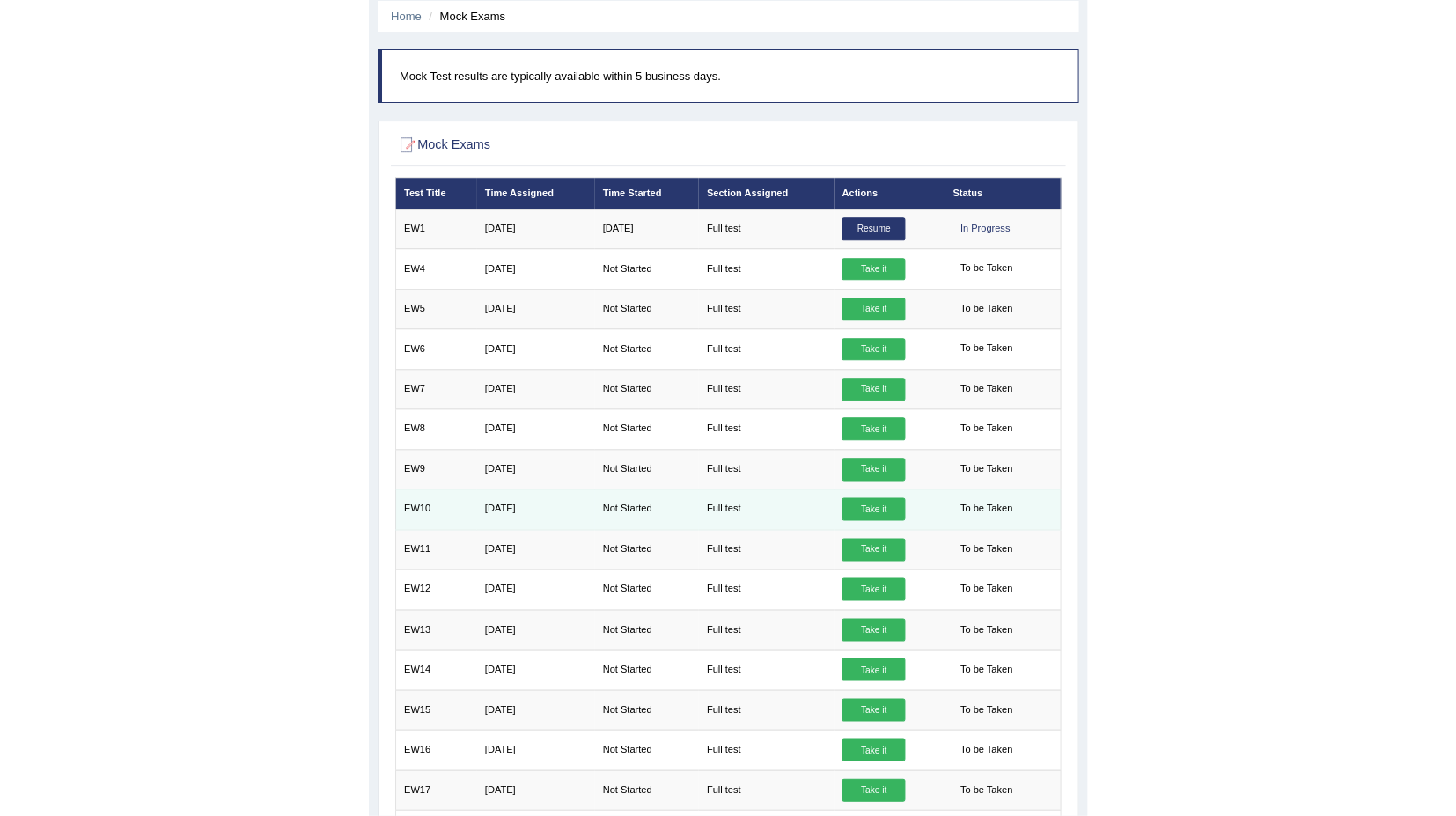scroll, scrollTop: 0, scrollLeft: 0, axis: both 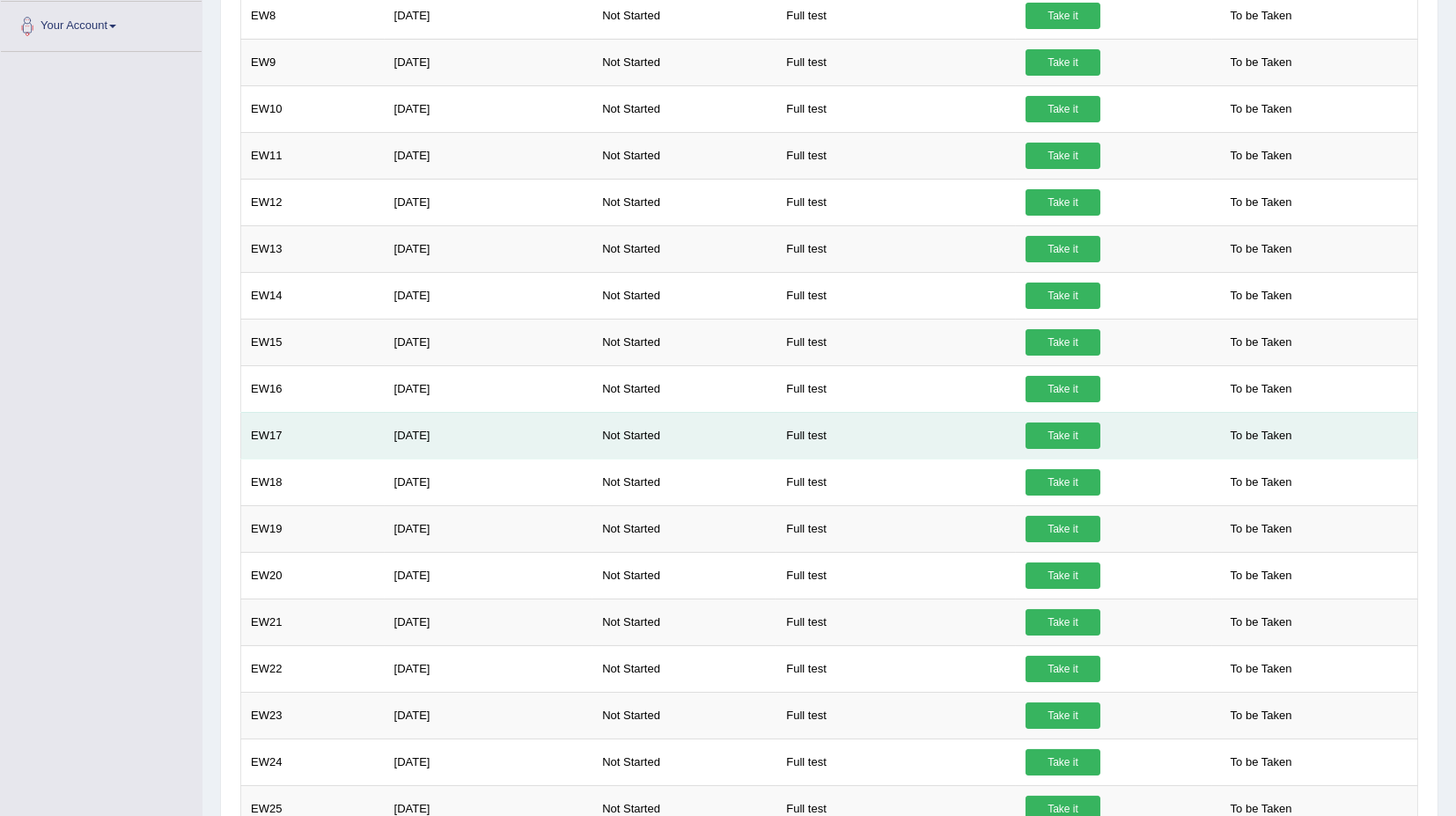 click on "Take it" at bounding box center (1063, 436) 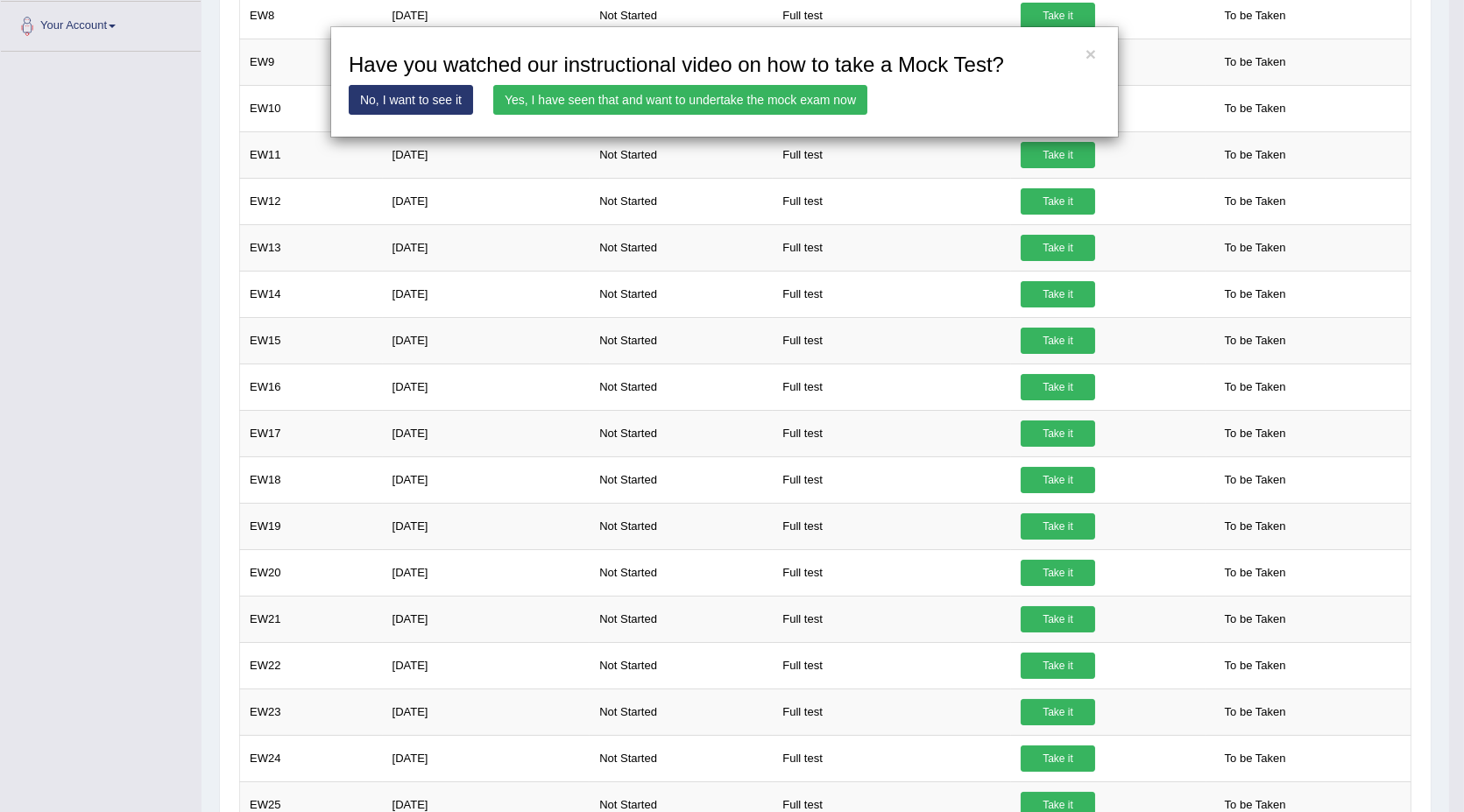 click on "Yes, I have seen that and want to undertake the mock exam now" at bounding box center (680, 100) 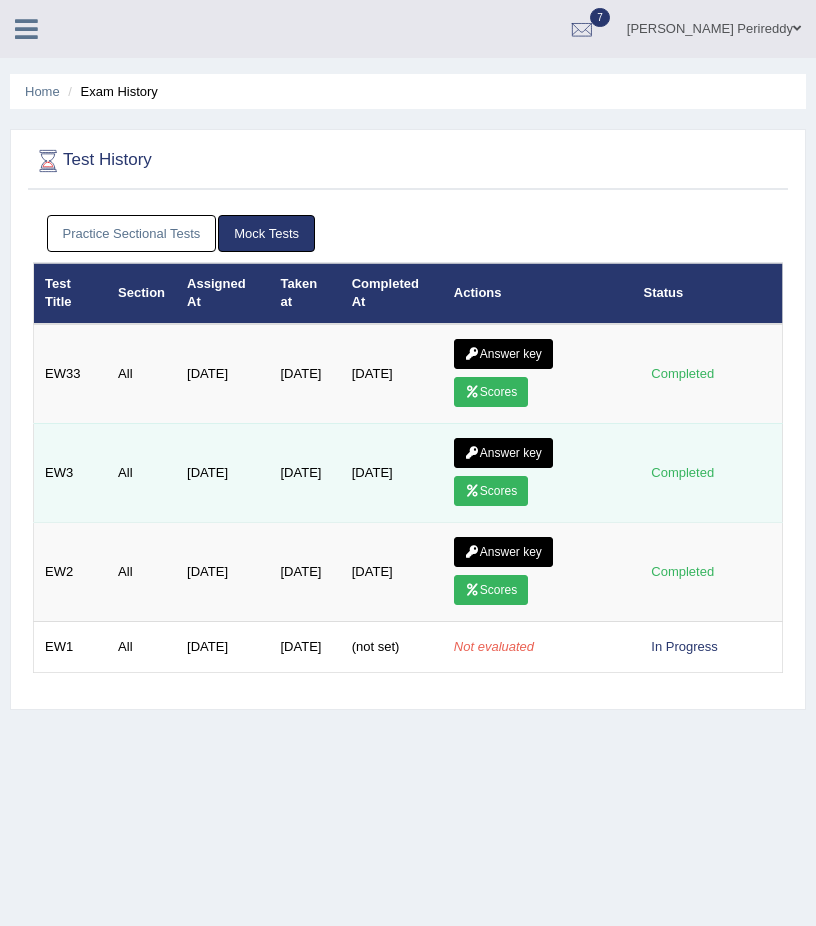scroll, scrollTop: 0, scrollLeft: 0, axis: both 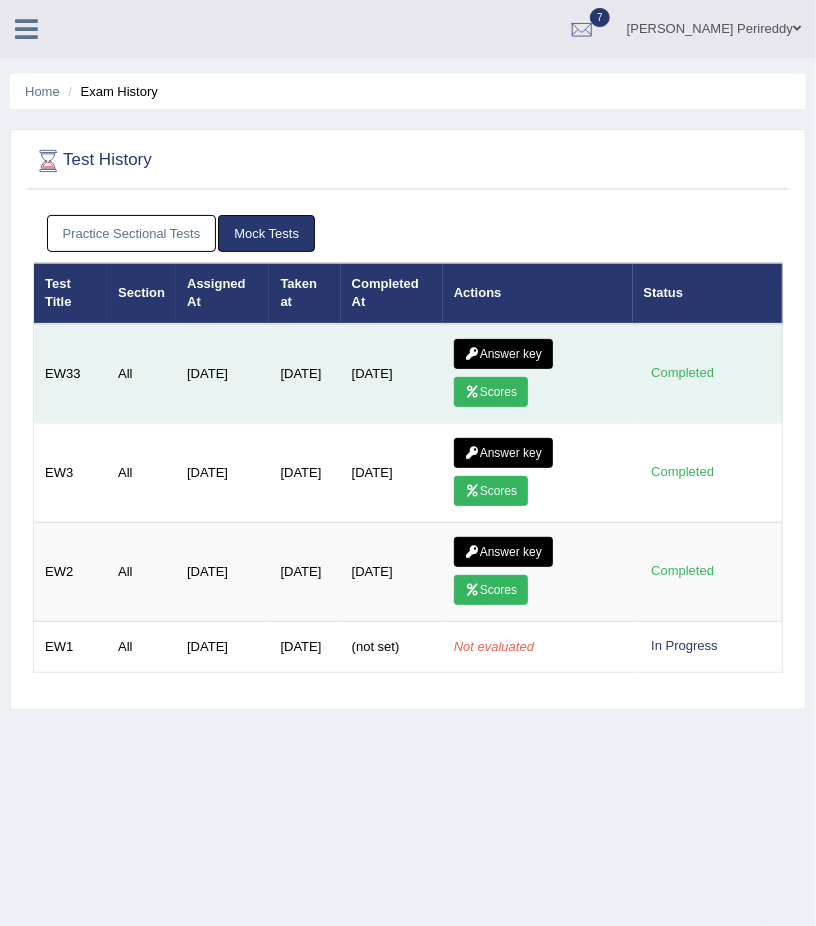 click at bounding box center [472, 392] 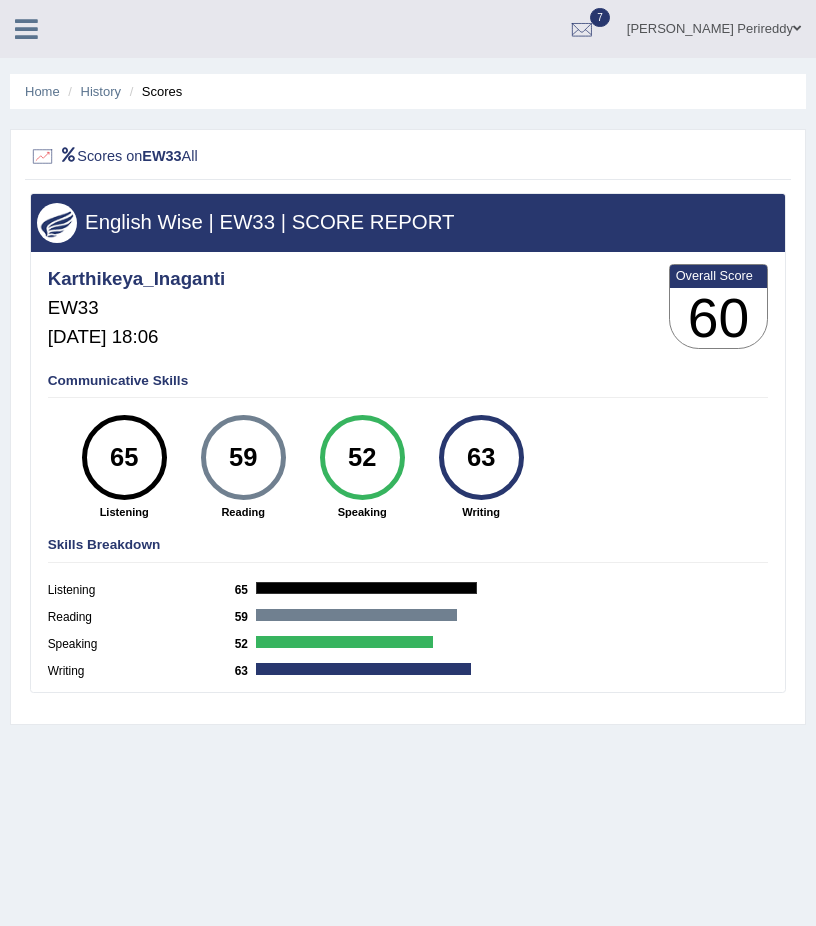 scroll, scrollTop: 0, scrollLeft: 0, axis: both 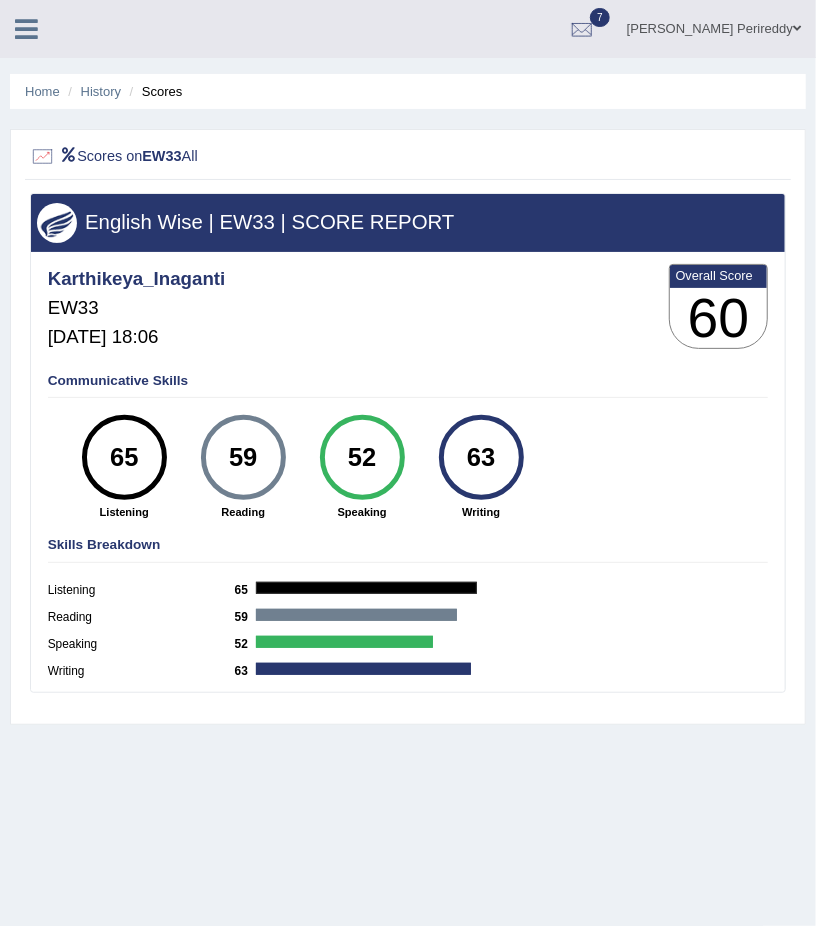 click on "History" at bounding box center [101, 91] 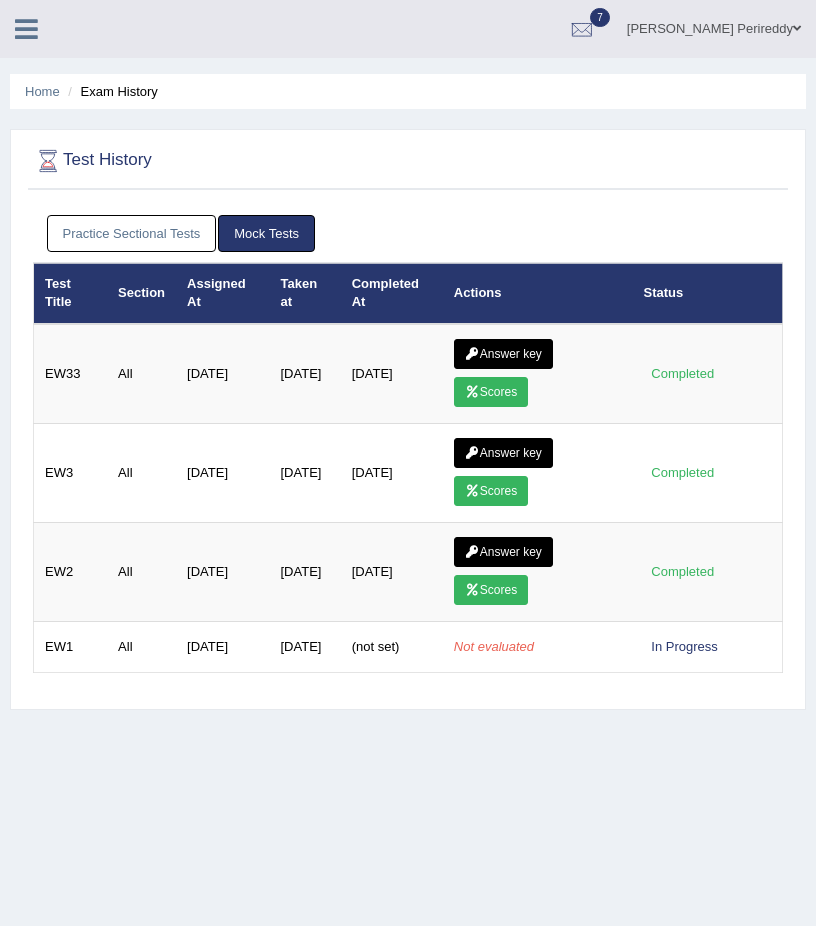 scroll, scrollTop: 0, scrollLeft: 0, axis: both 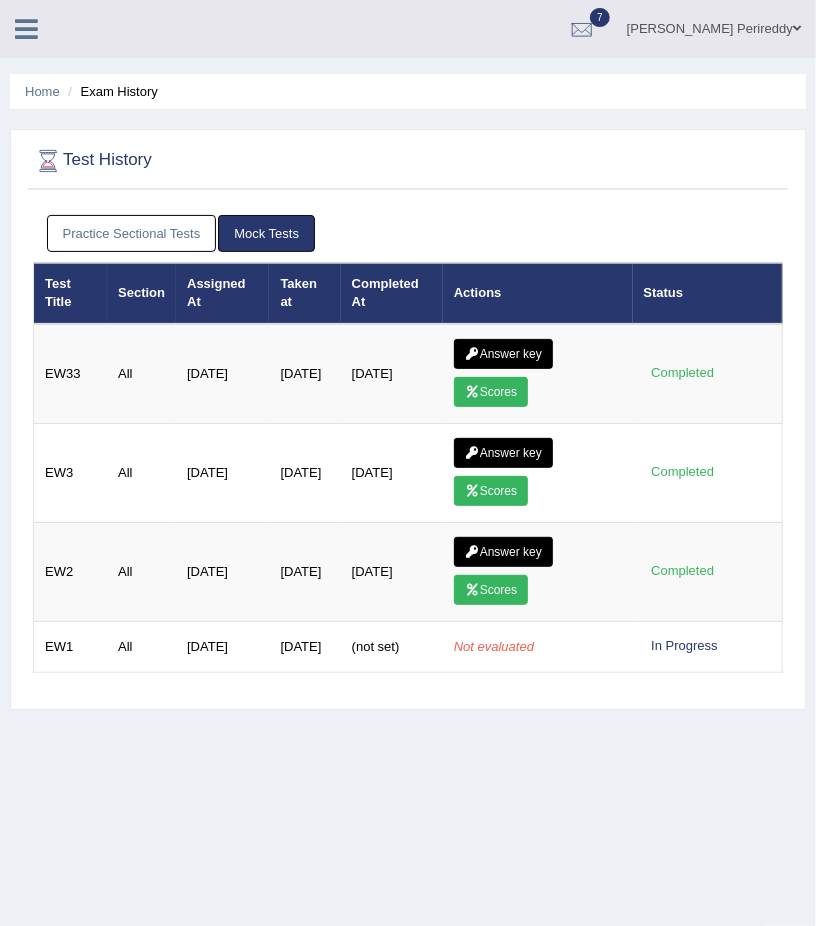 click on "Scores" at bounding box center [491, 590] 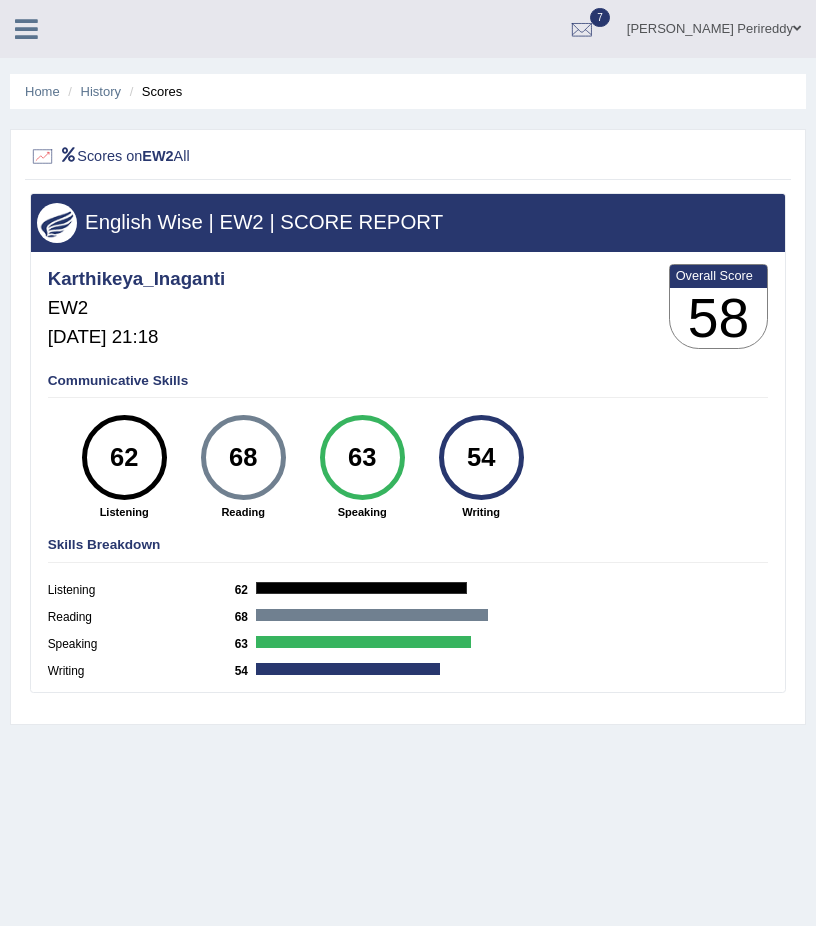 scroll, scrollTop: 0, scrollLeft: 0, axis: both 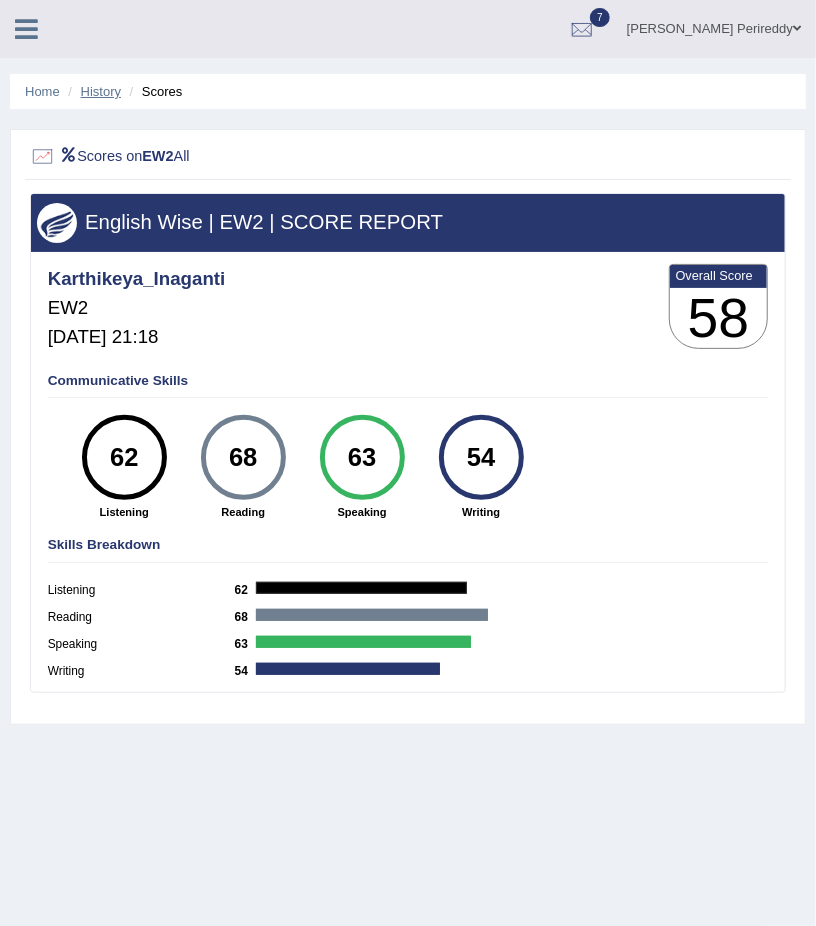 click on "History" at bounding box center [101, 91] 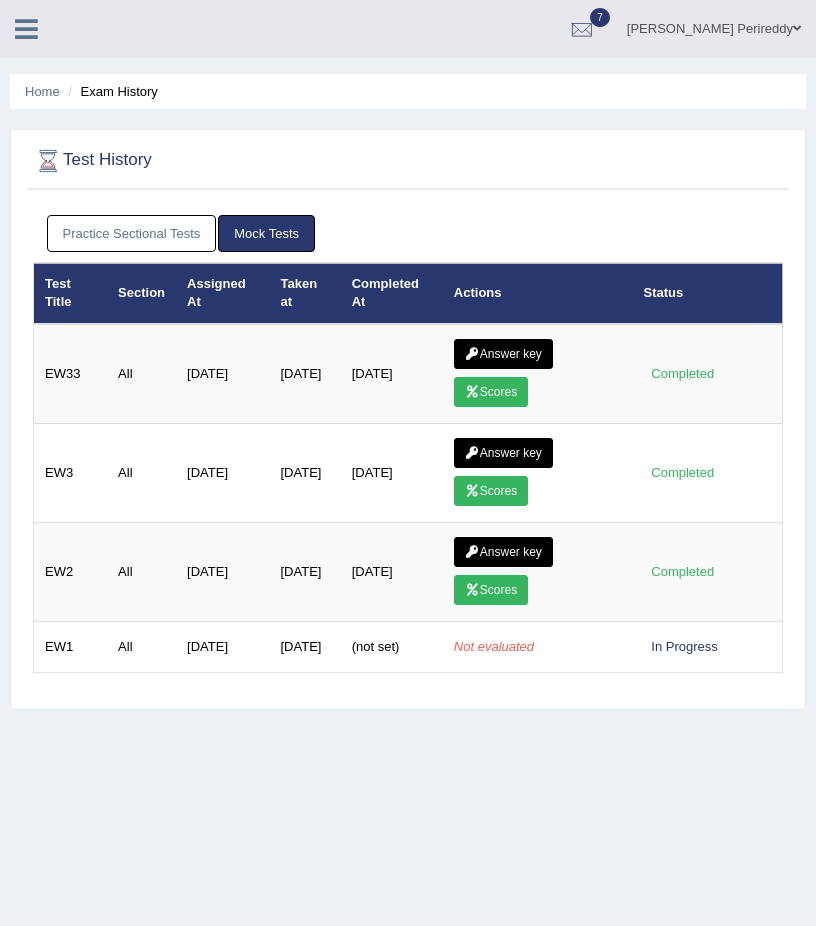 scroll, scrollTop: 0, scrollLeft: 0, axis: both 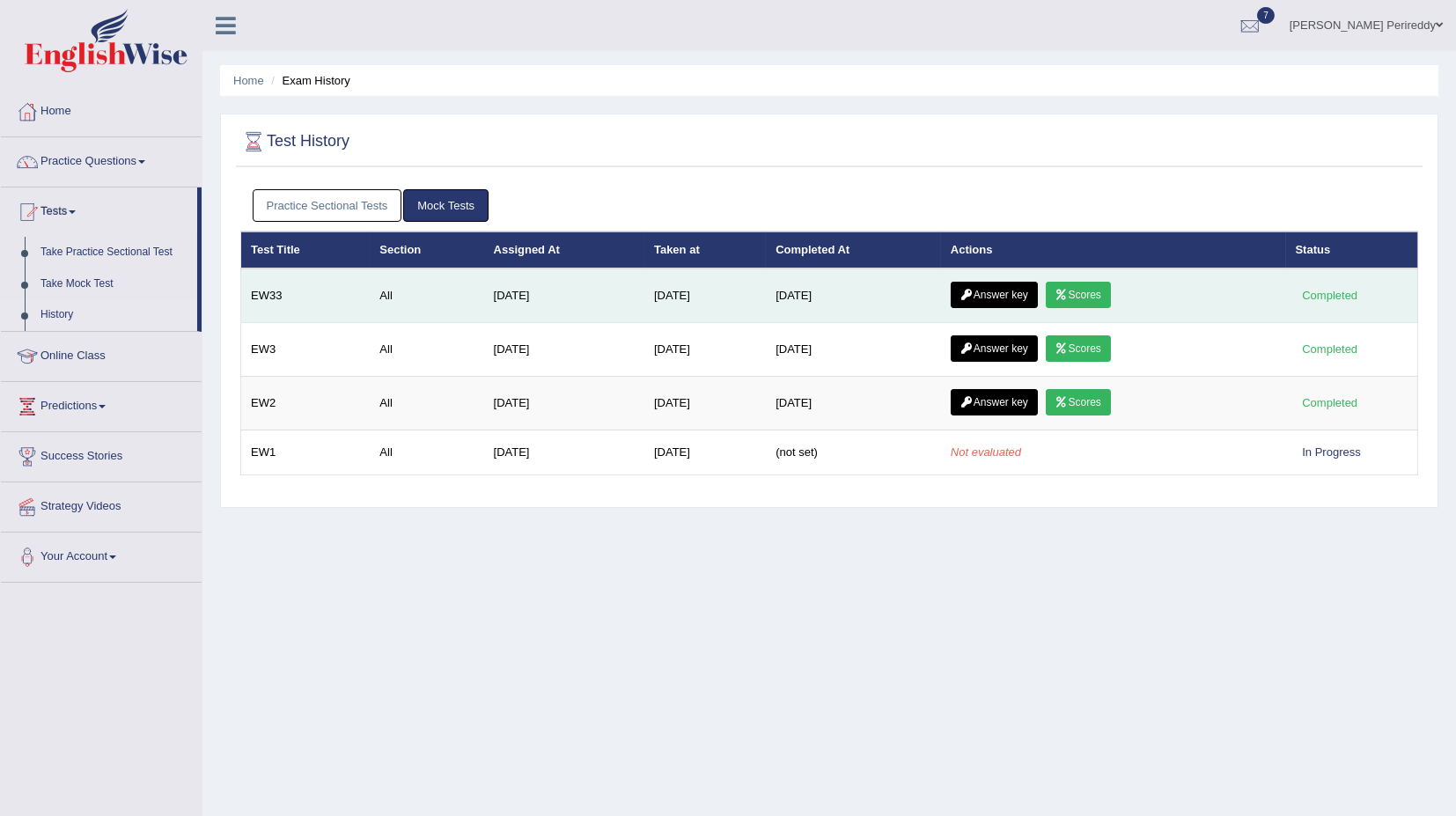 click on "Answer key" at bounding box center (994, 295) 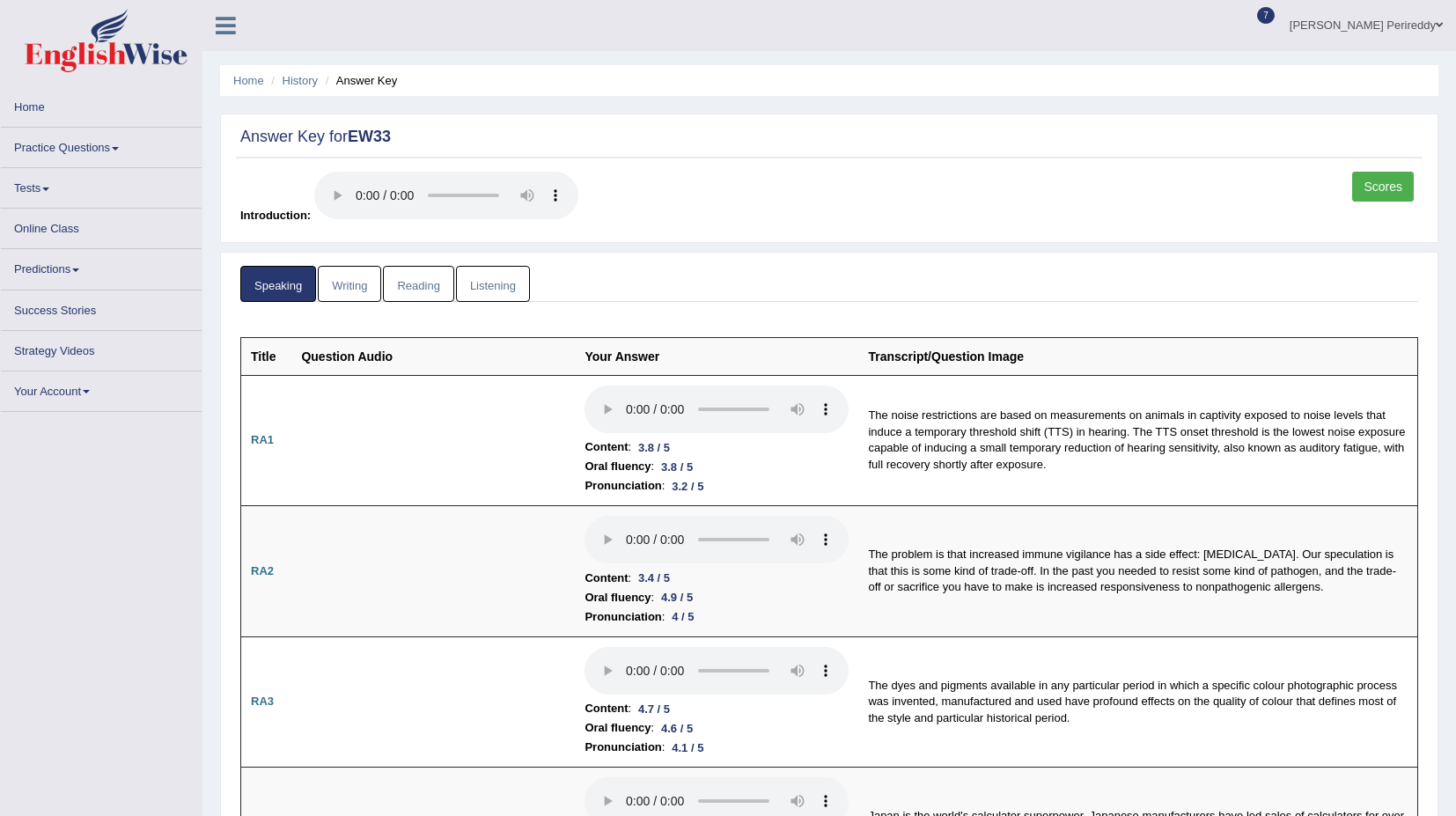 scroll, scrollTop: 0, scrollLeft: 0, axis: both 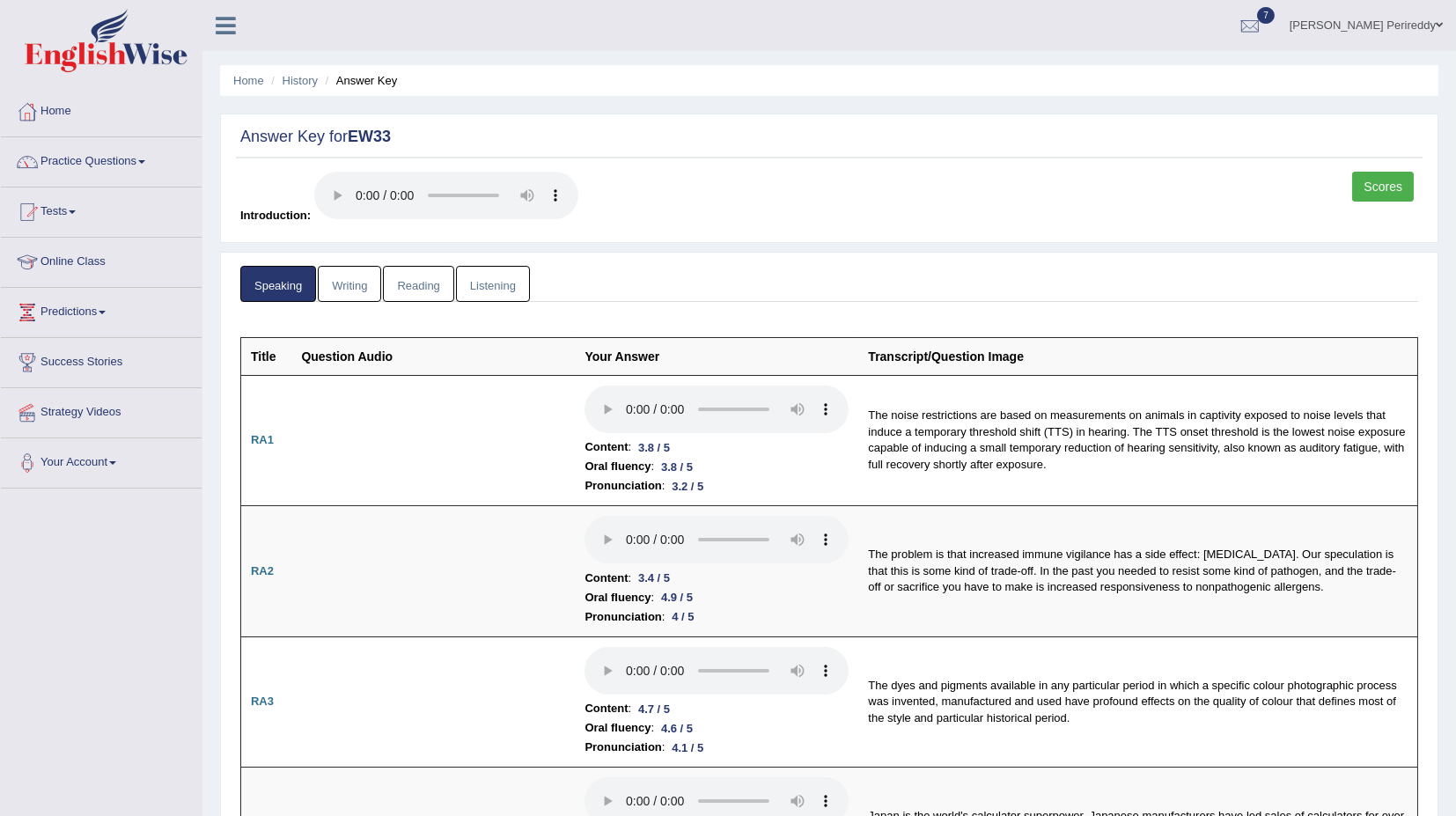 click on "Home
History
Answer Key" at bounding box center [829, 80] 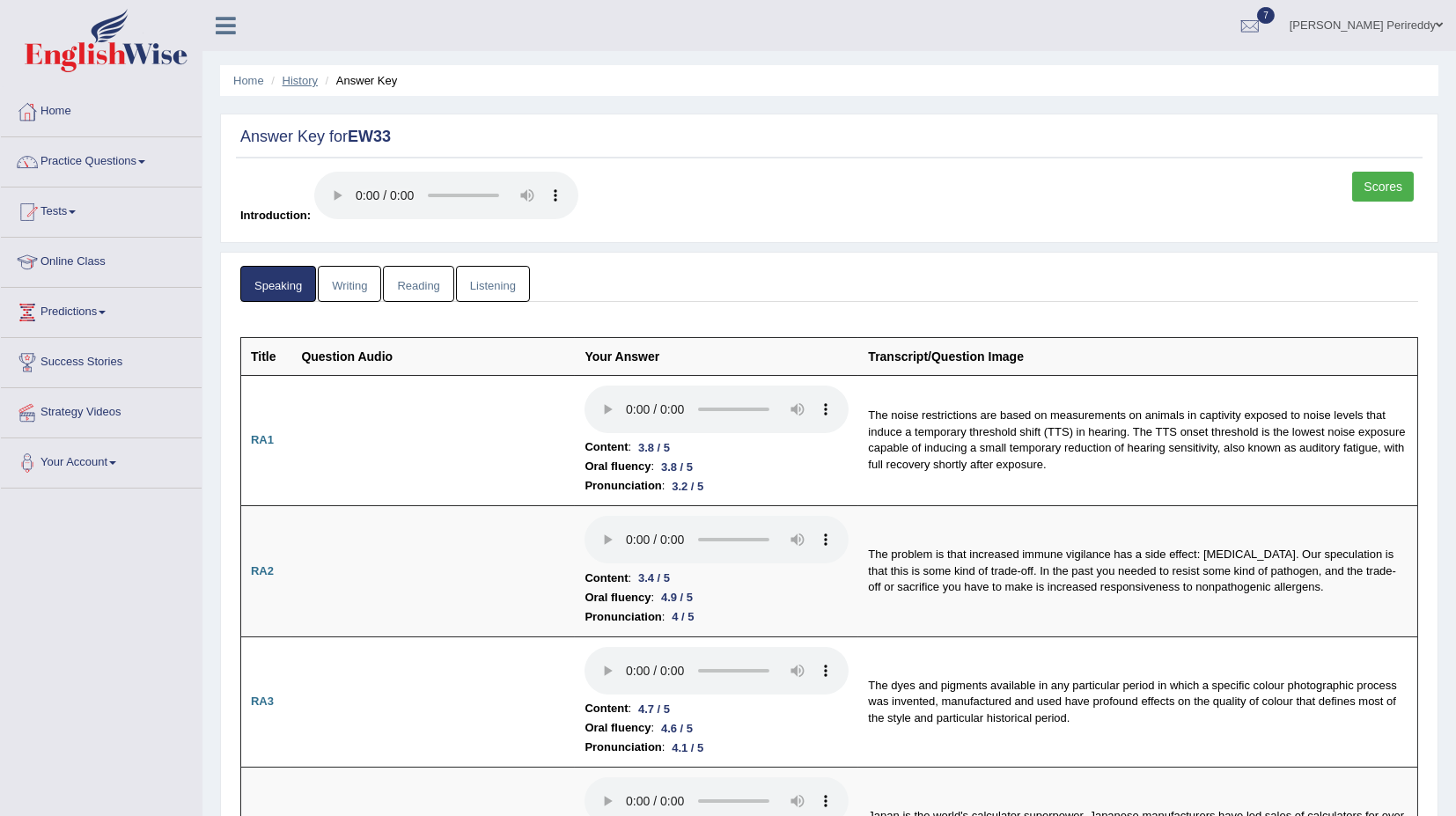 click on "History" at bounding box center (300, 80) 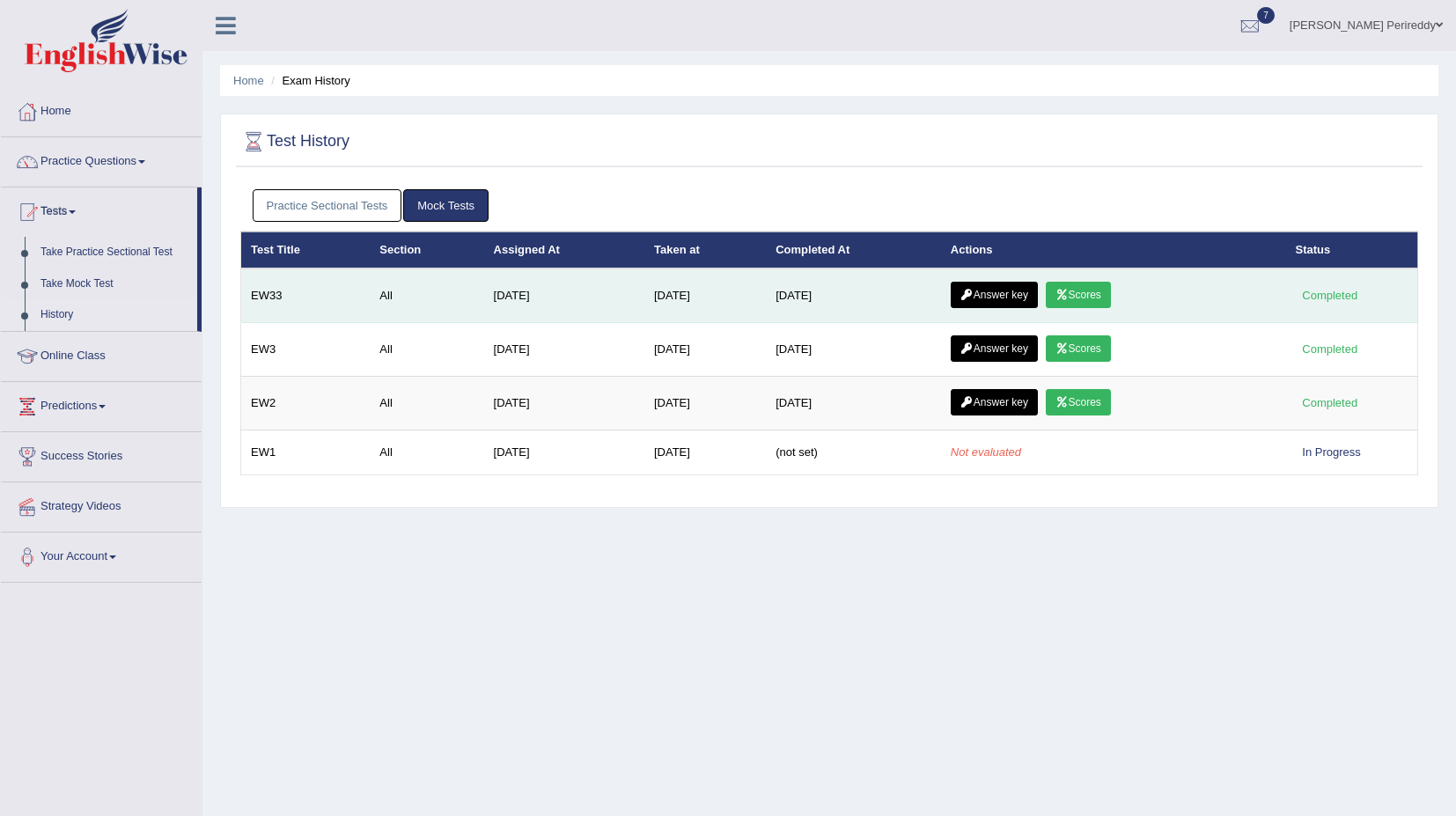 scroll, scrollTop: 0, scrollLeft: 0, axis: both 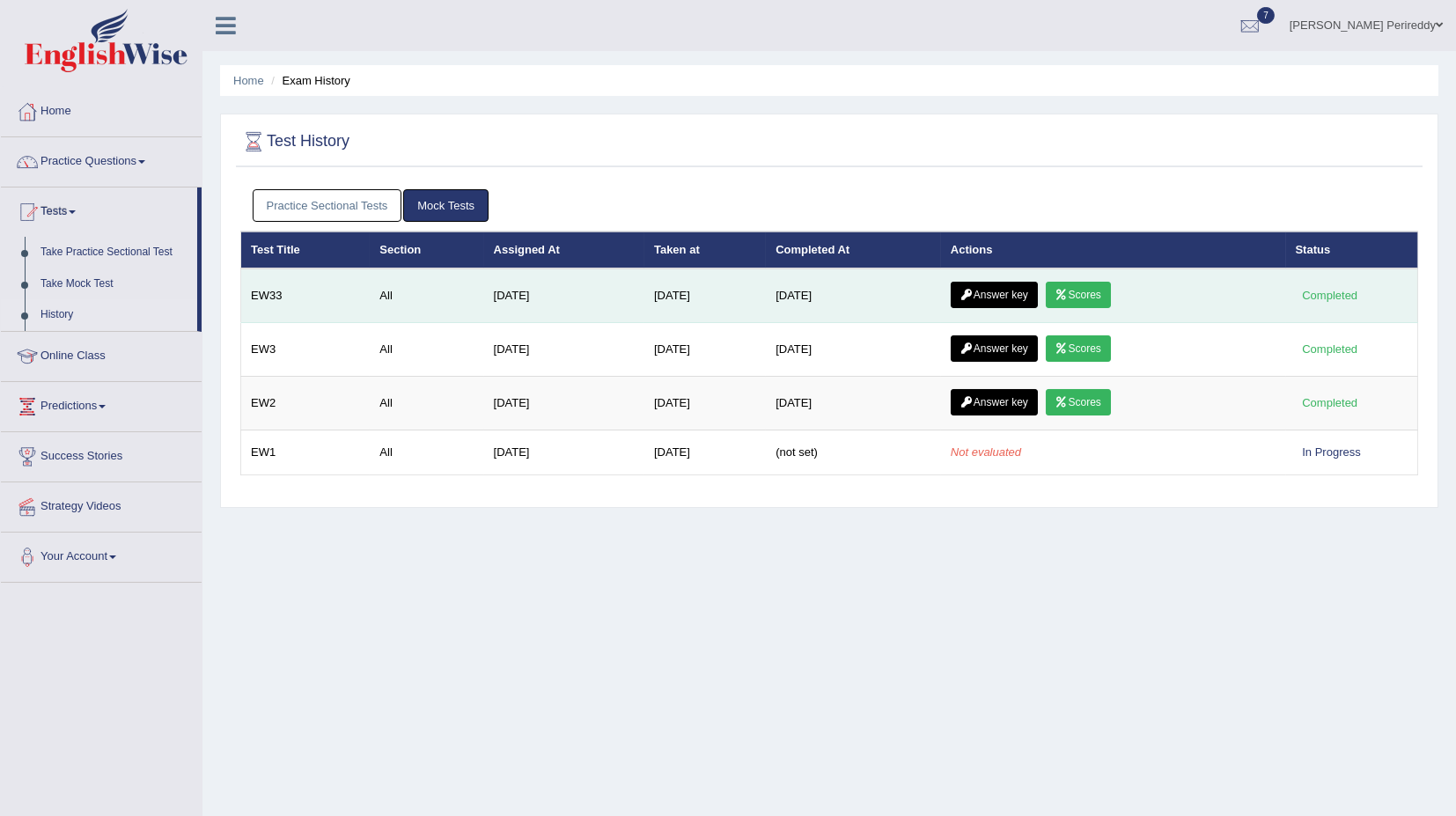 click on "Scores" at bounding box center (1078, 295) 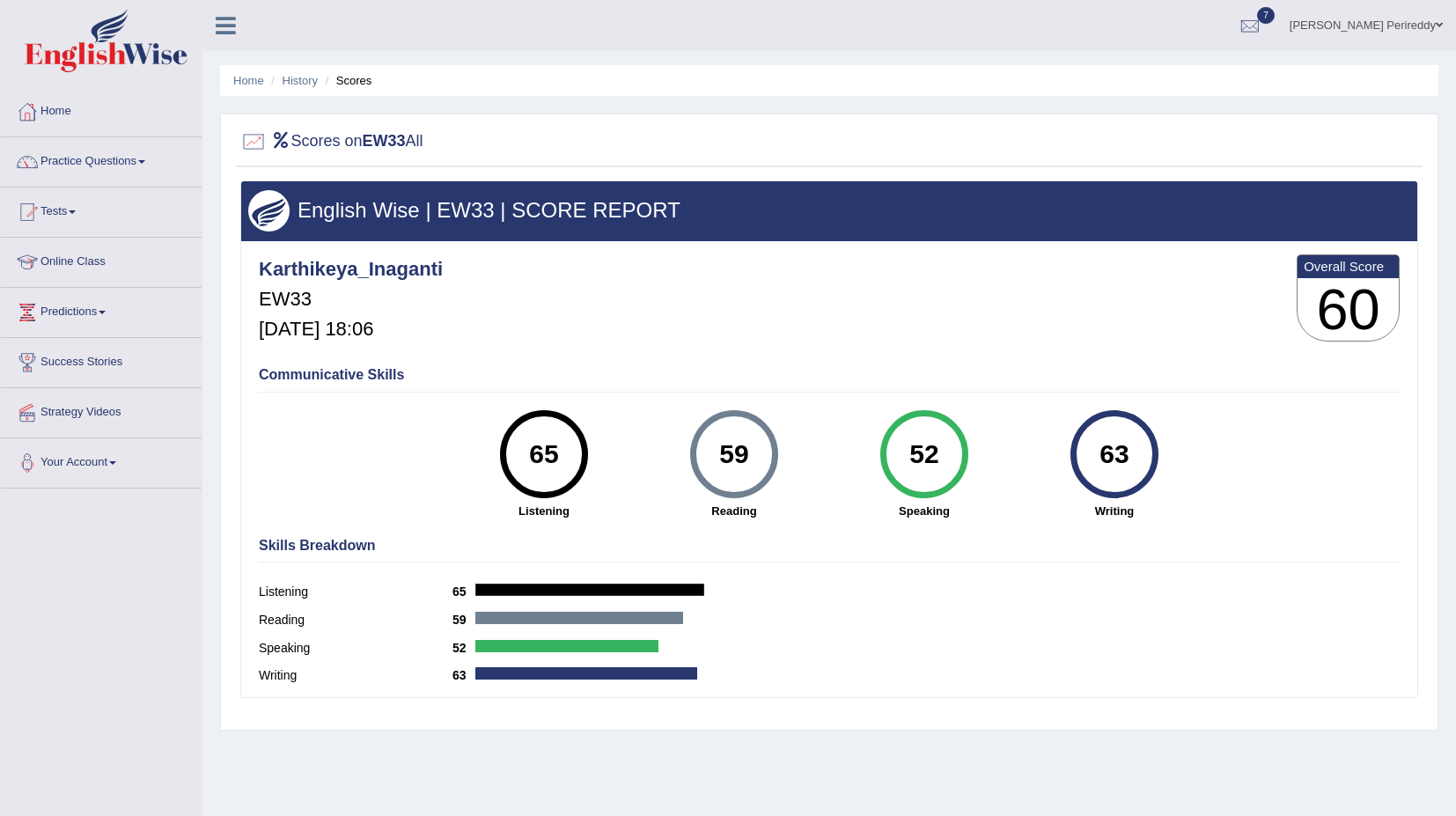 scroll, scrollTop: 0, scrollLeft: 0, axis: both 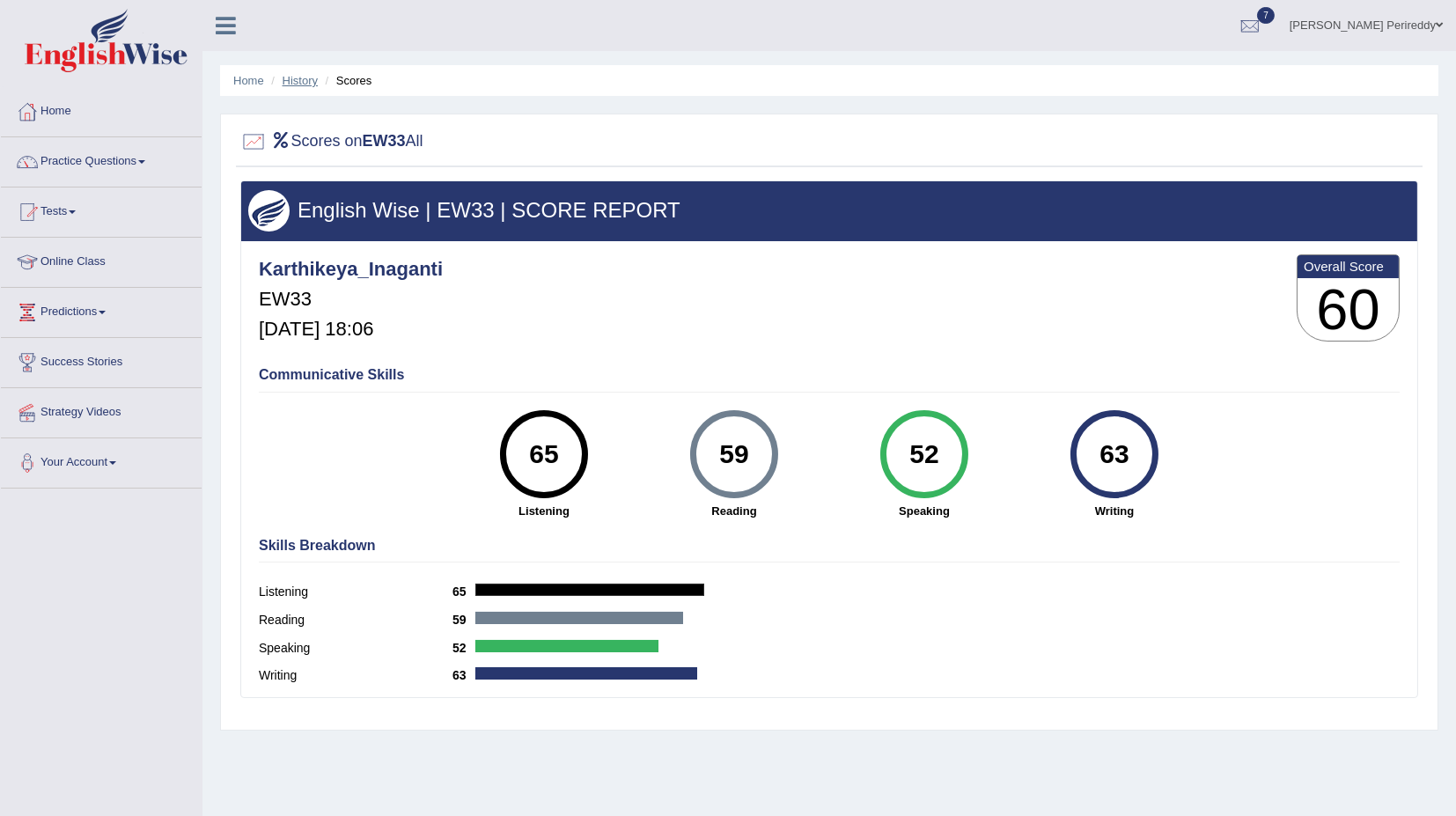 click on "History" at bounding box center [300, 80] 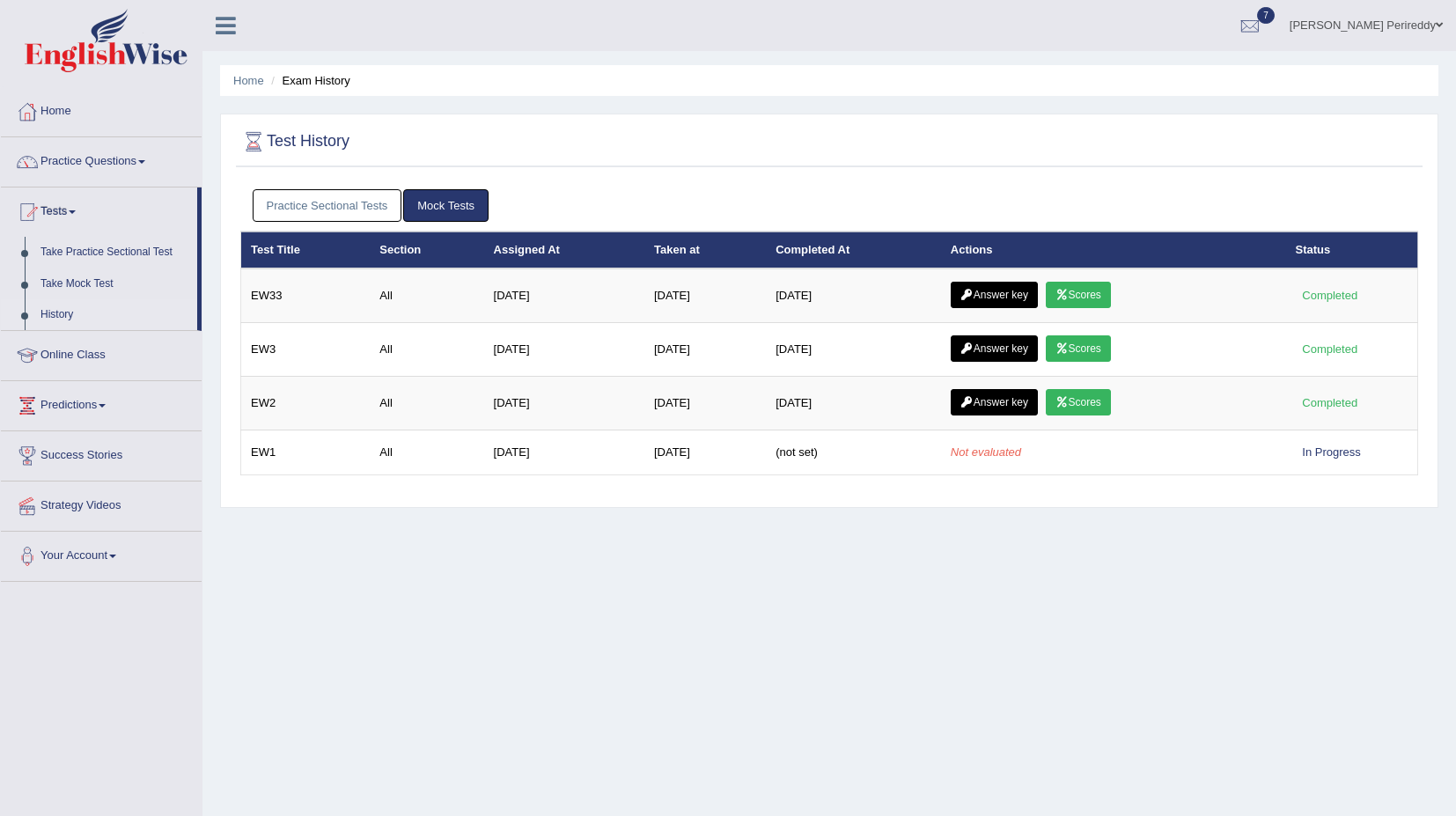 scroll, scrollTop: 0, scrollLeft: 0, axis: both 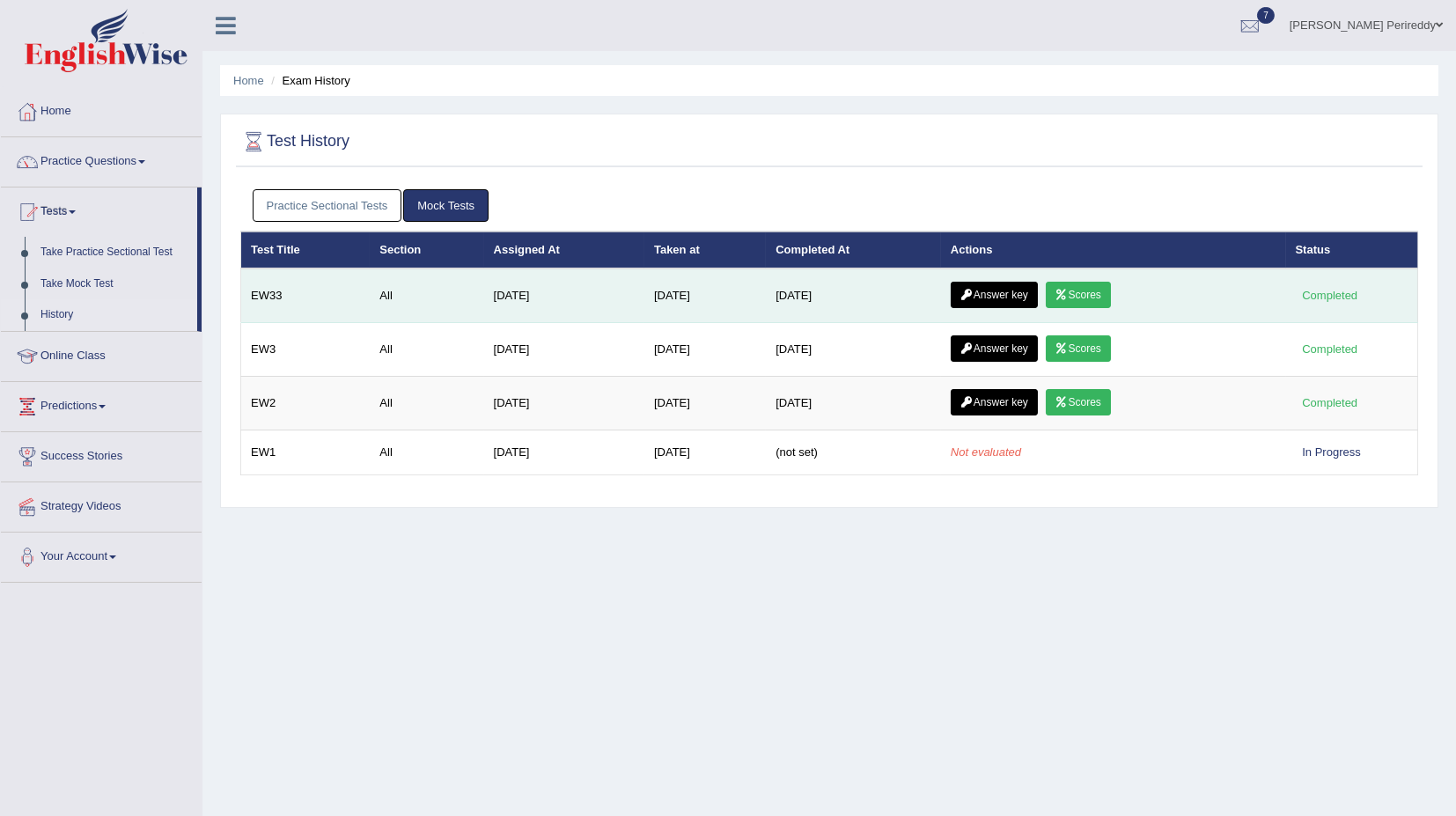 click on "Answer key" at bounding box center (994, 295) 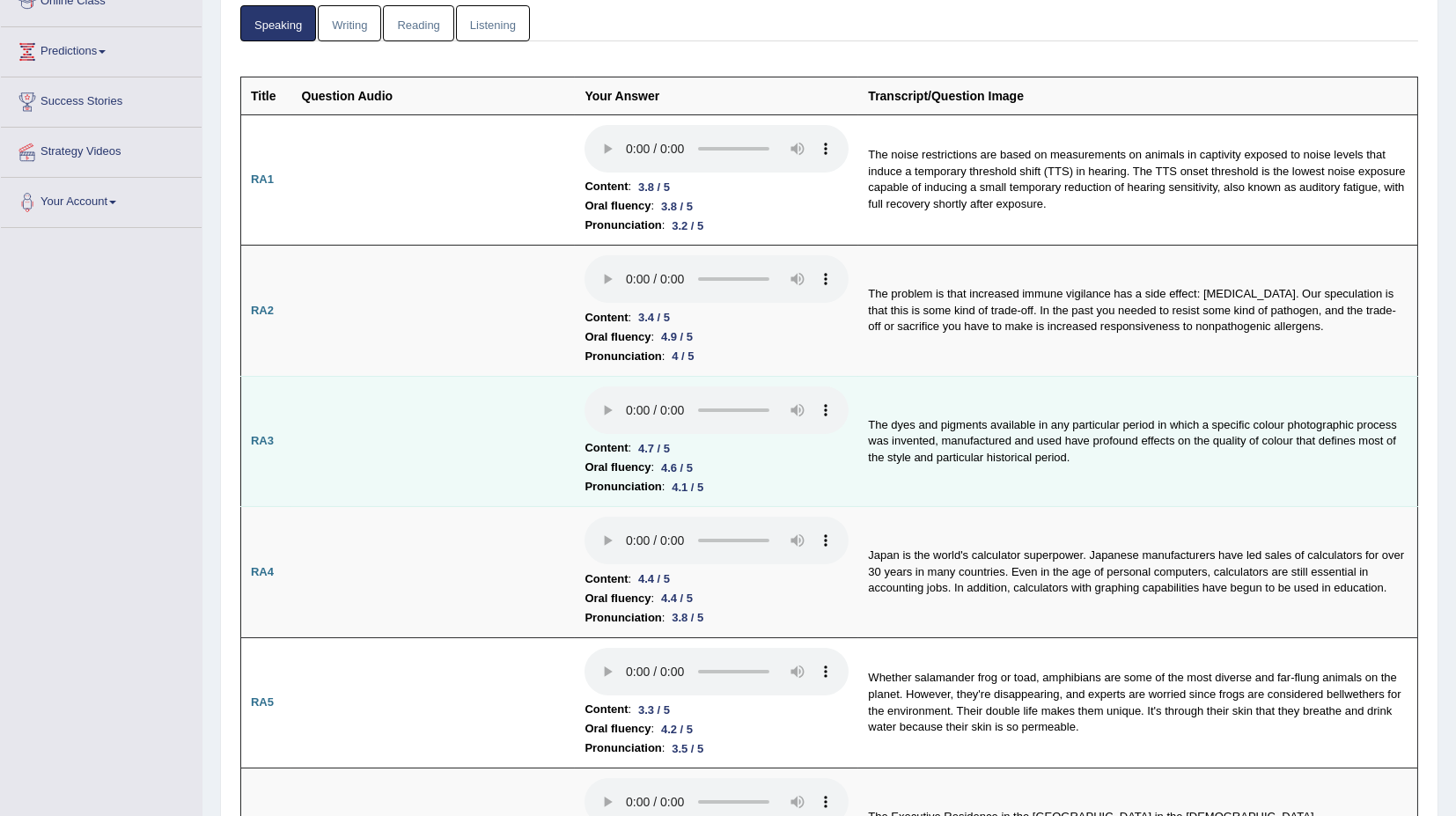 scroll, scrollTop: 391, scrollLeft: 0, axis: vertical 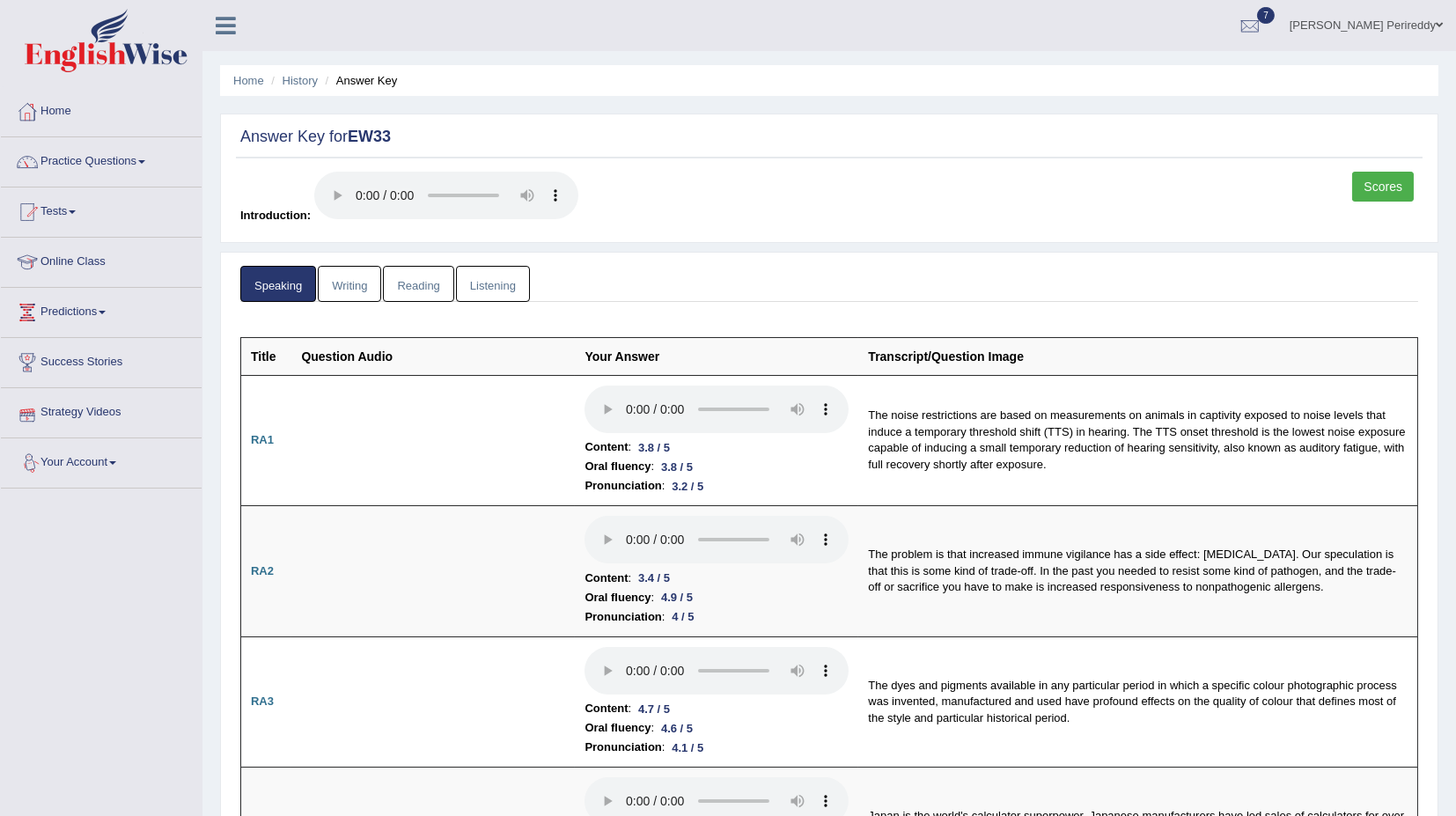 click on "Writing" at bounding box center [349, 283] 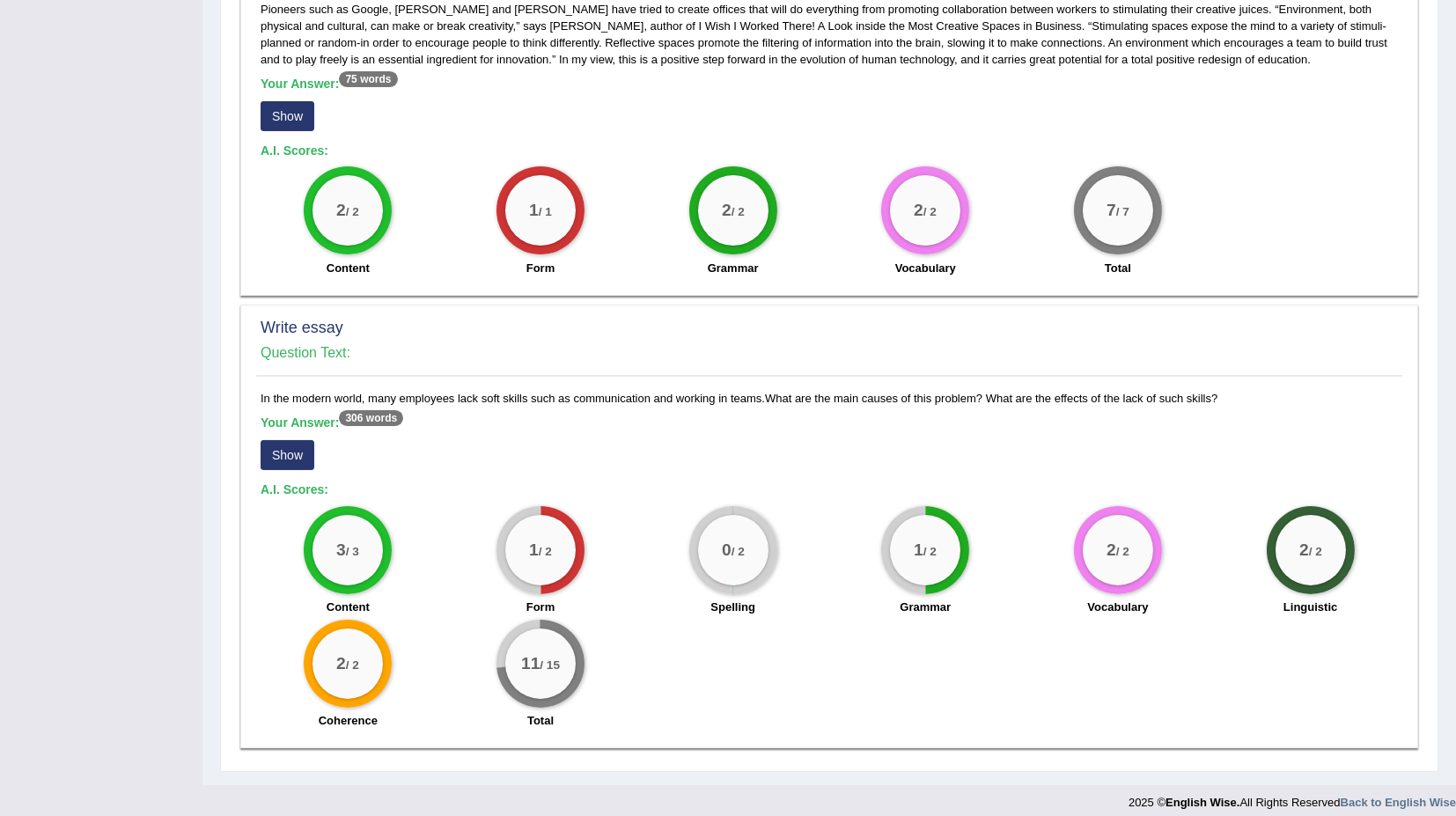 scroll, scrollTop: 1006, scrollLeft: 0, axis: vertical 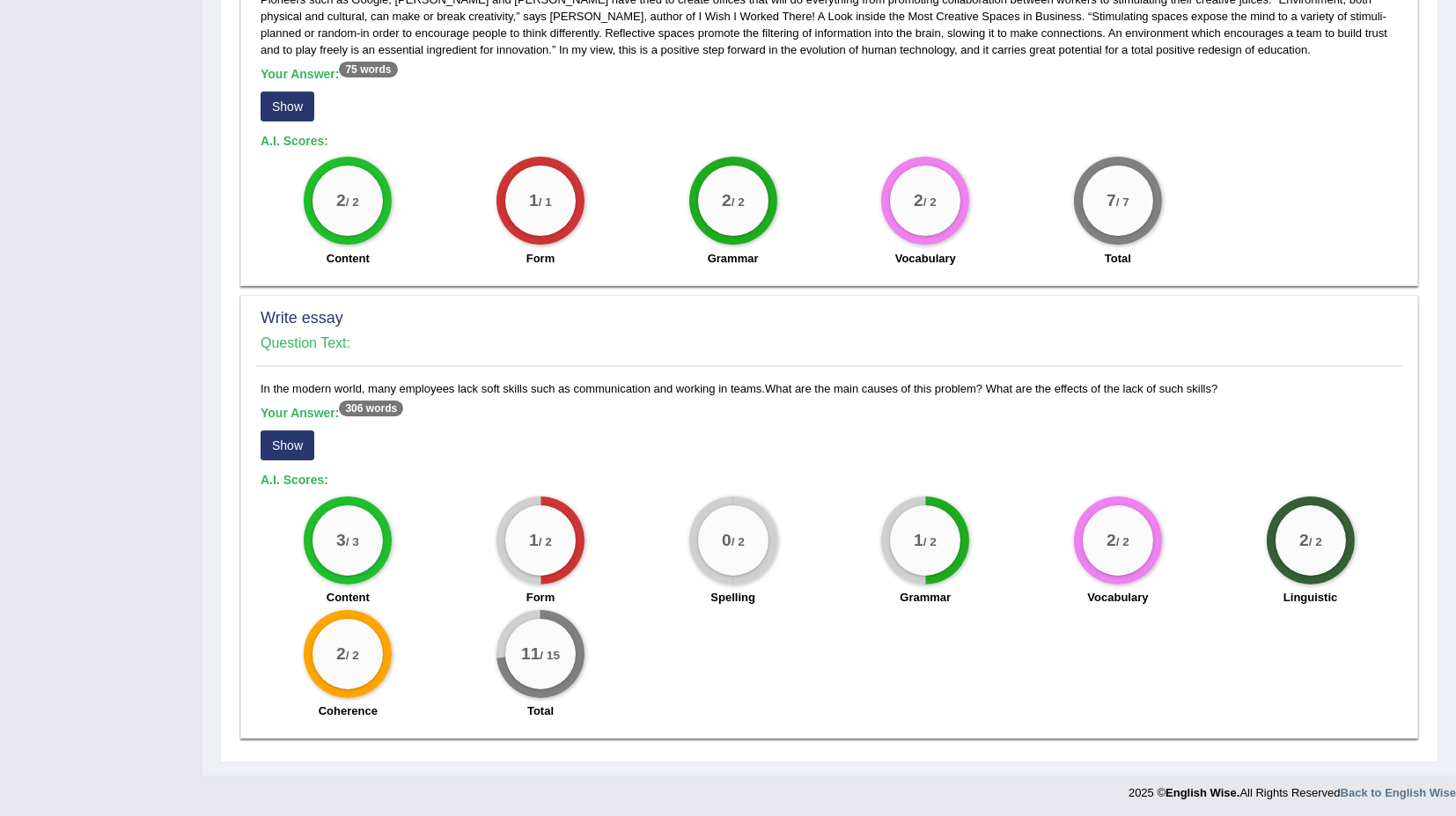 click on "Show" at bounding box center [287, 445] 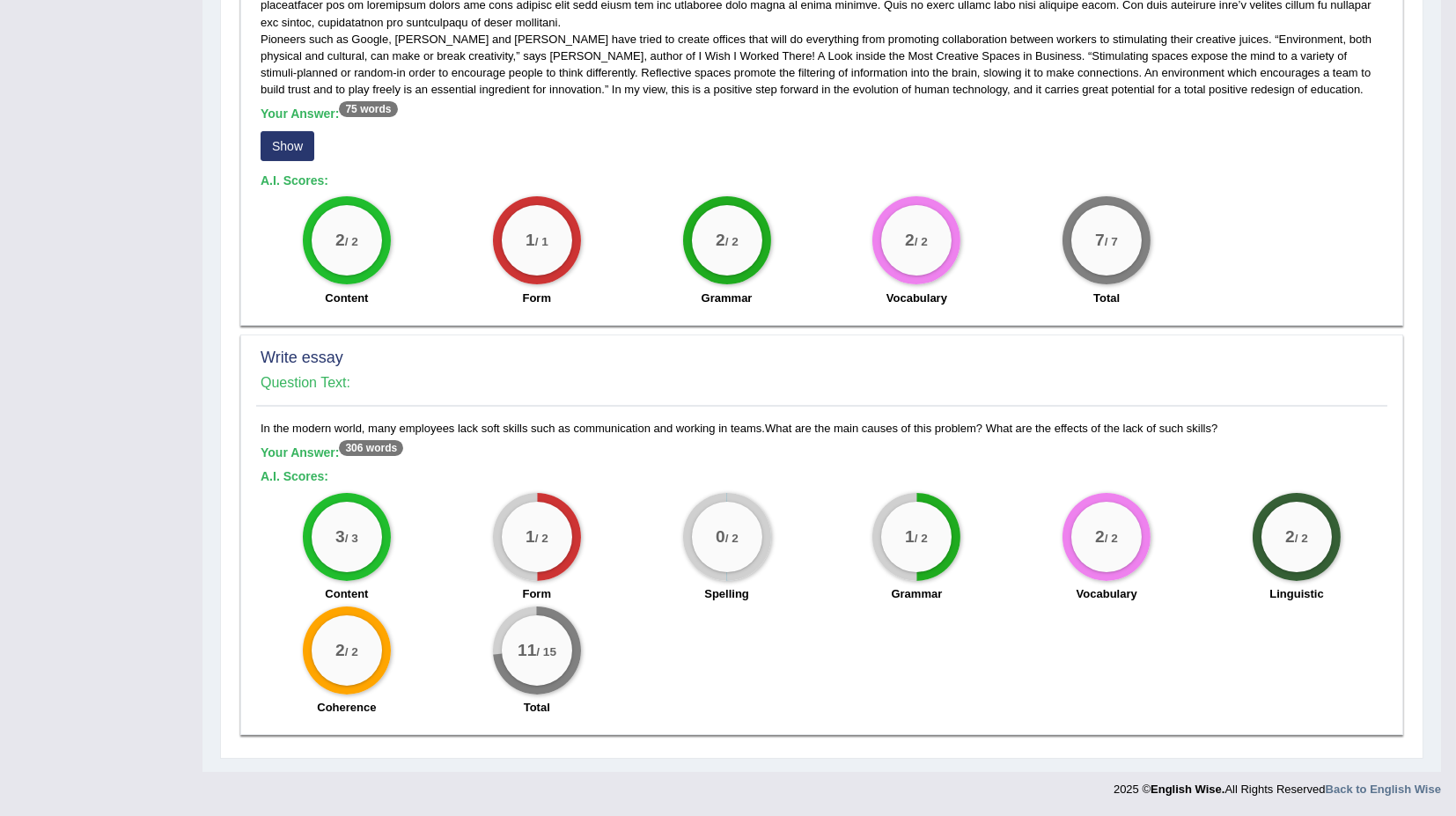 scroll, scrollTop: 963, scrollLeft: 0, axis: vertical 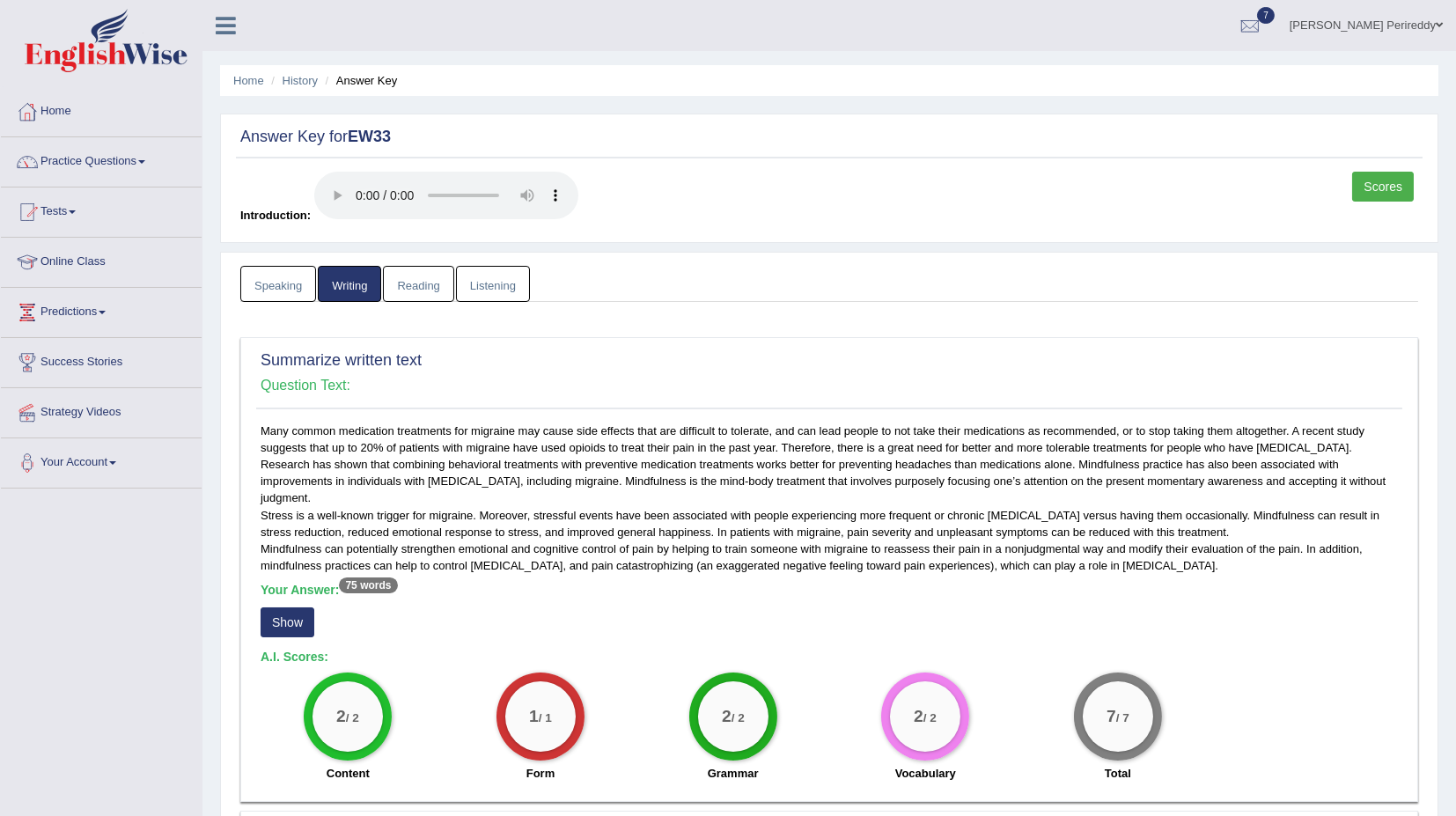 click on "Reading" at bounding box center (418, 283) 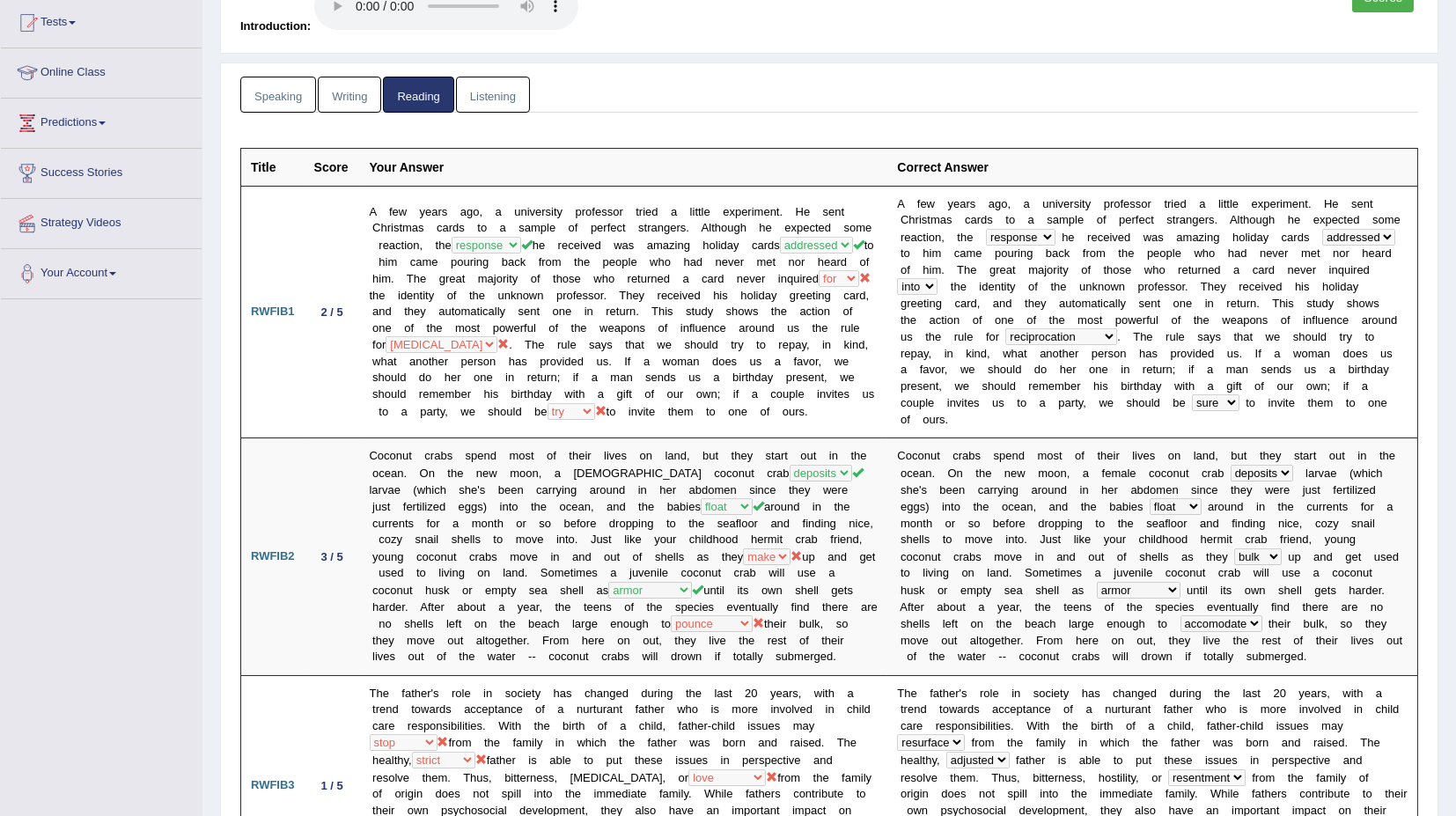 scroll, scrollTop: 0, scrollLeft: 0, axis: both 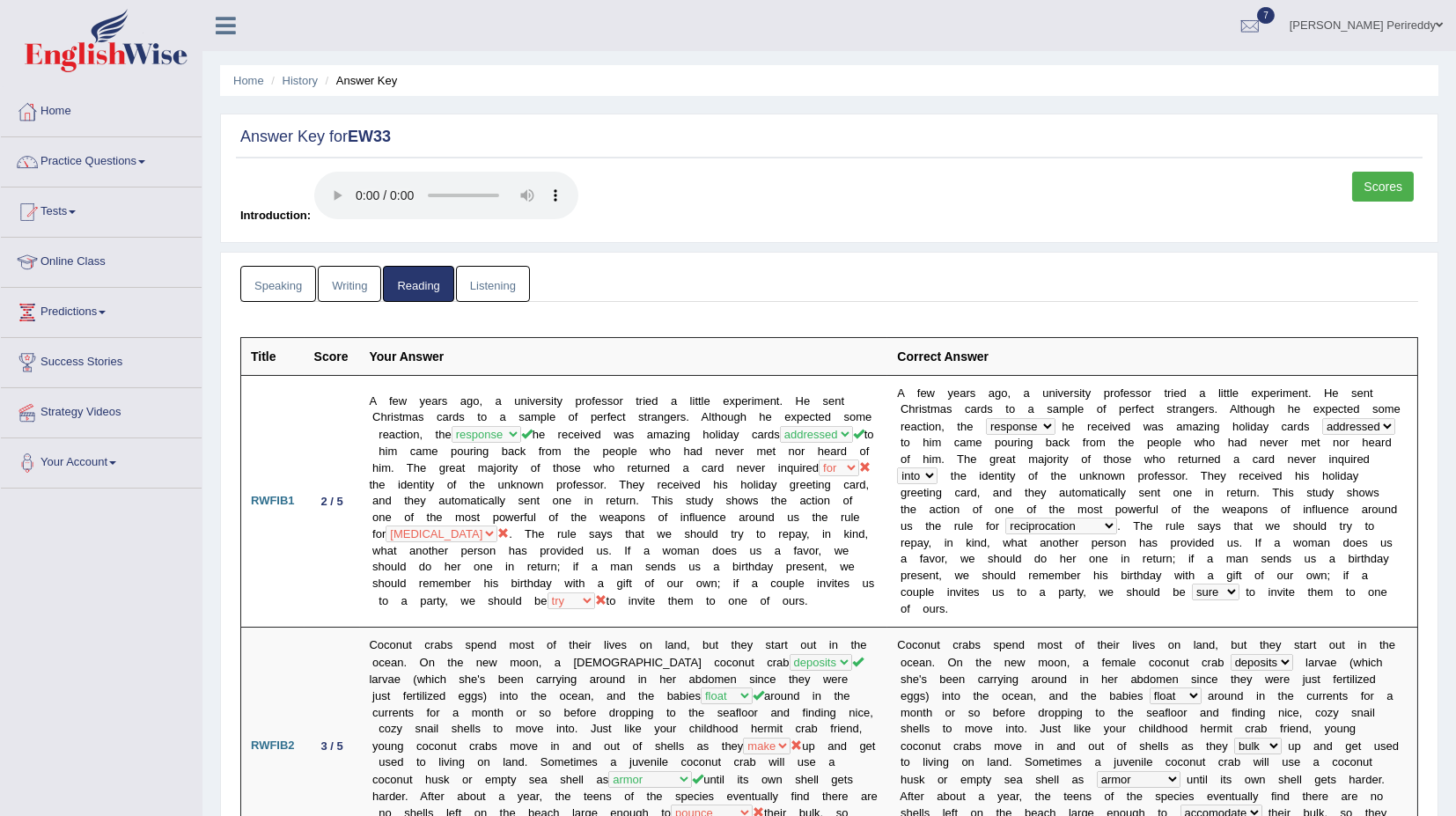 click on "Listening" at bounding box center (493, 283) 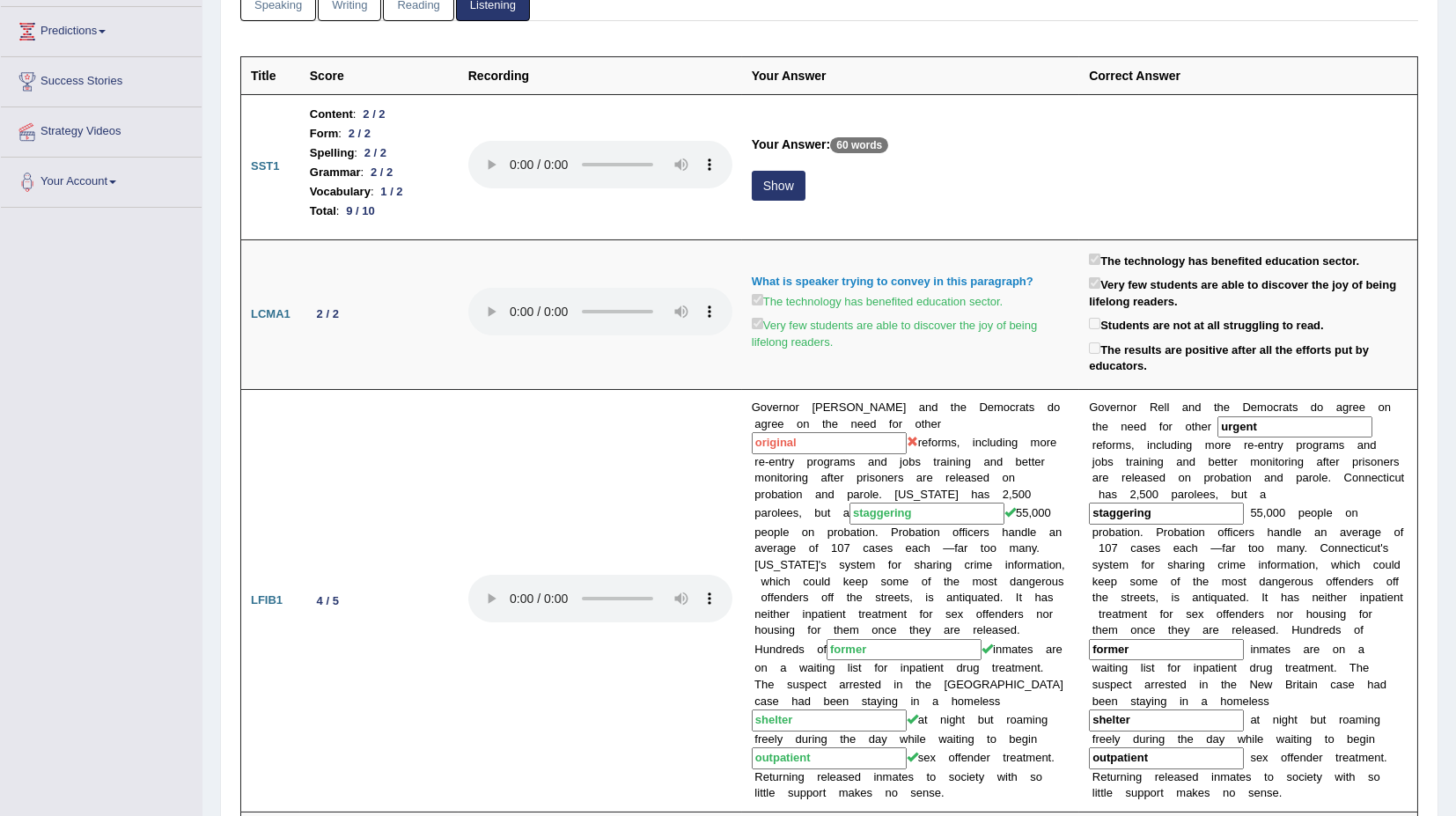 scroll, scrollTop: 293, scrollLeft: 0, axis: vertical 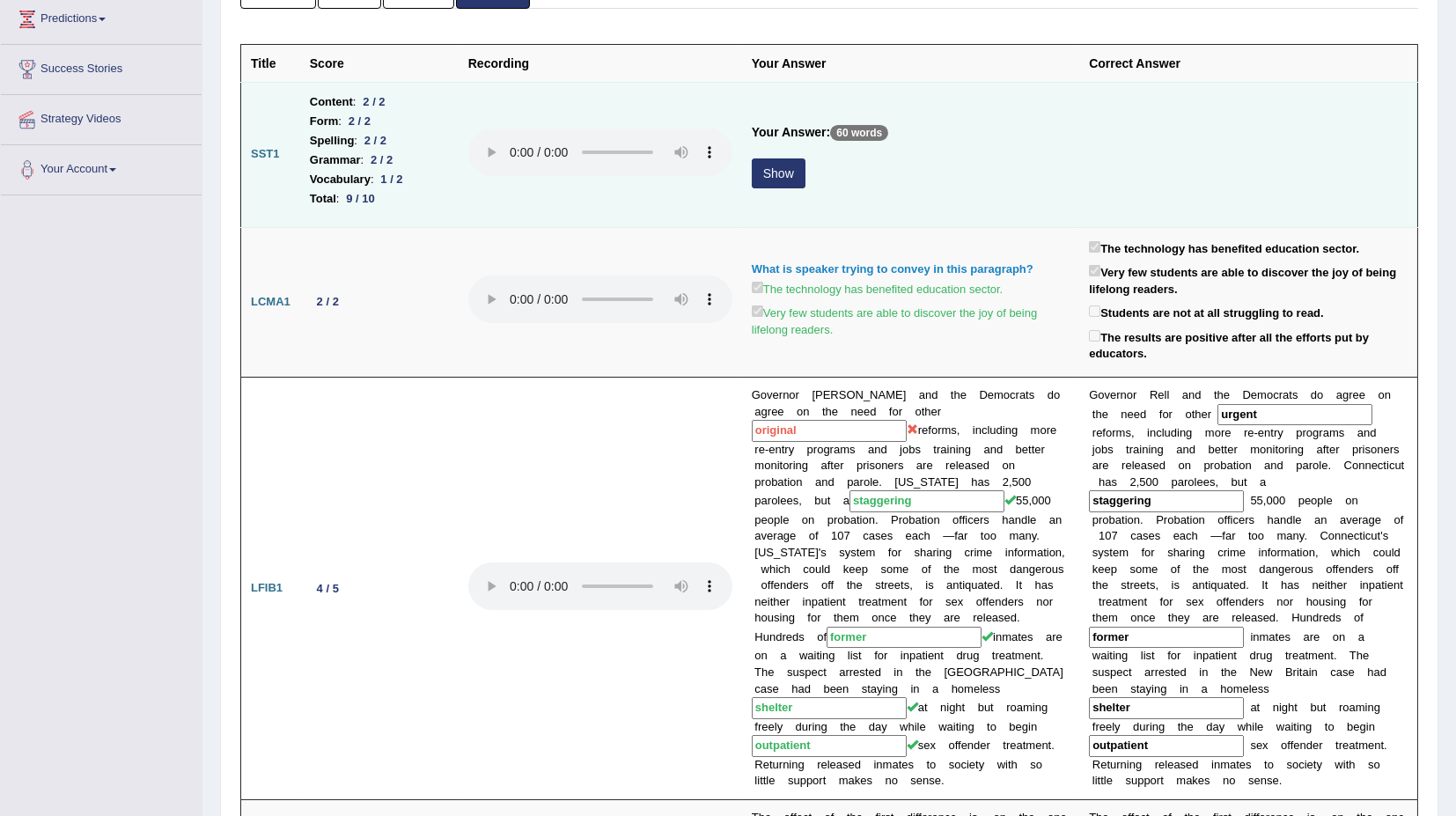 click on "Show" at bounding box center [778, 173] 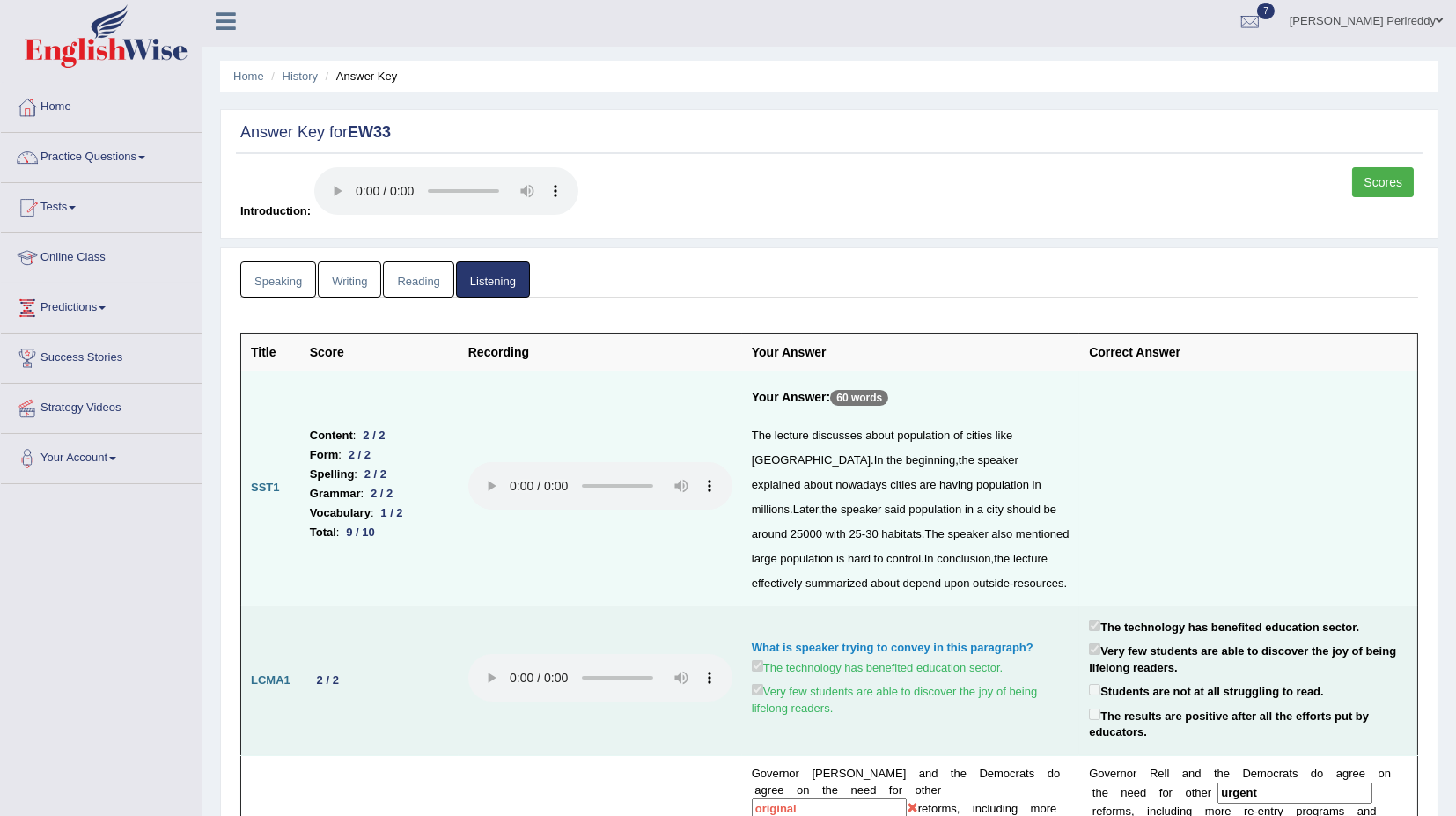 scroll, scrollTop: 0, scrollLeft: 0, axis: both 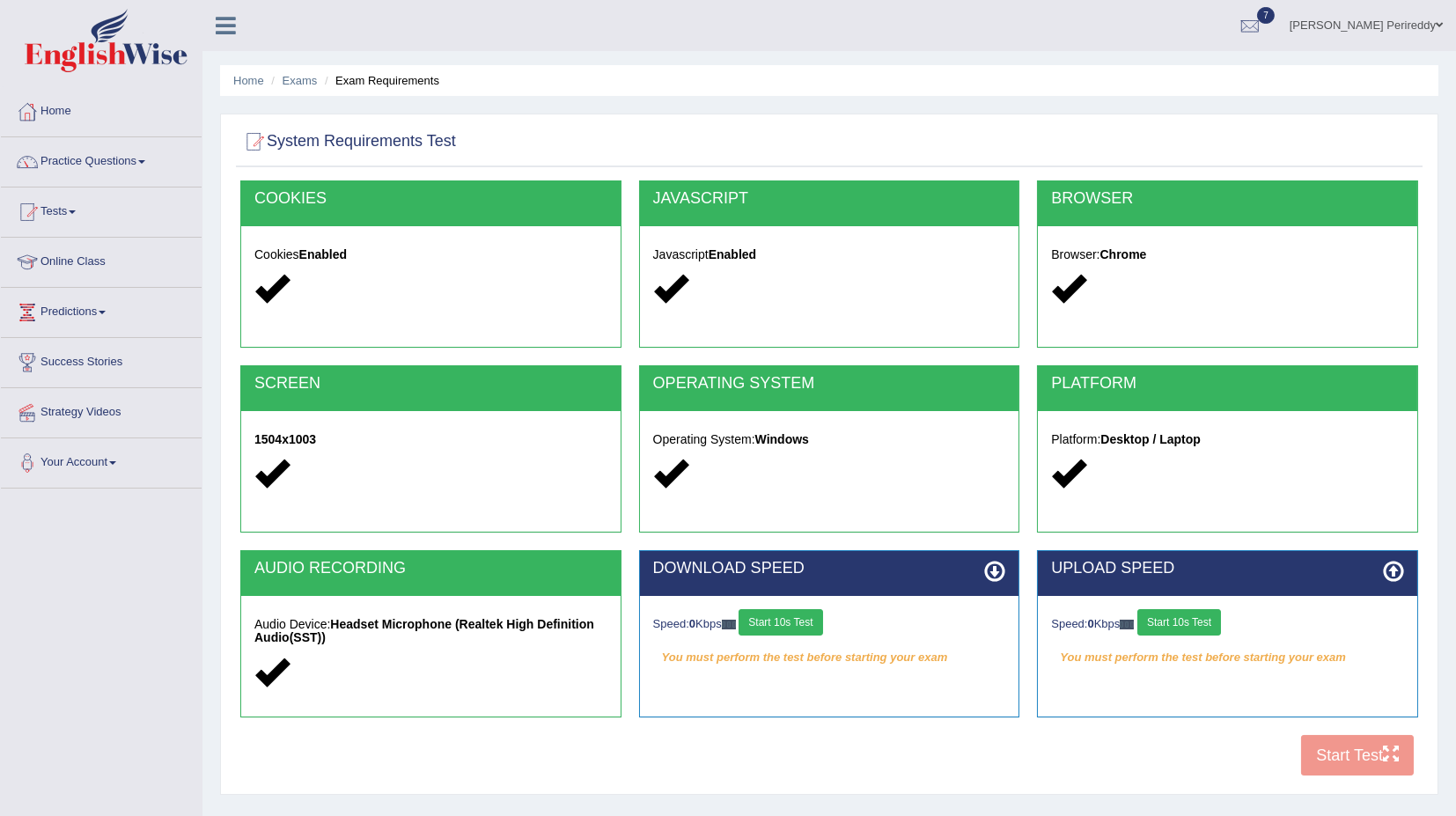 click on "Start 10s Test" at bounding box center [780, 622] 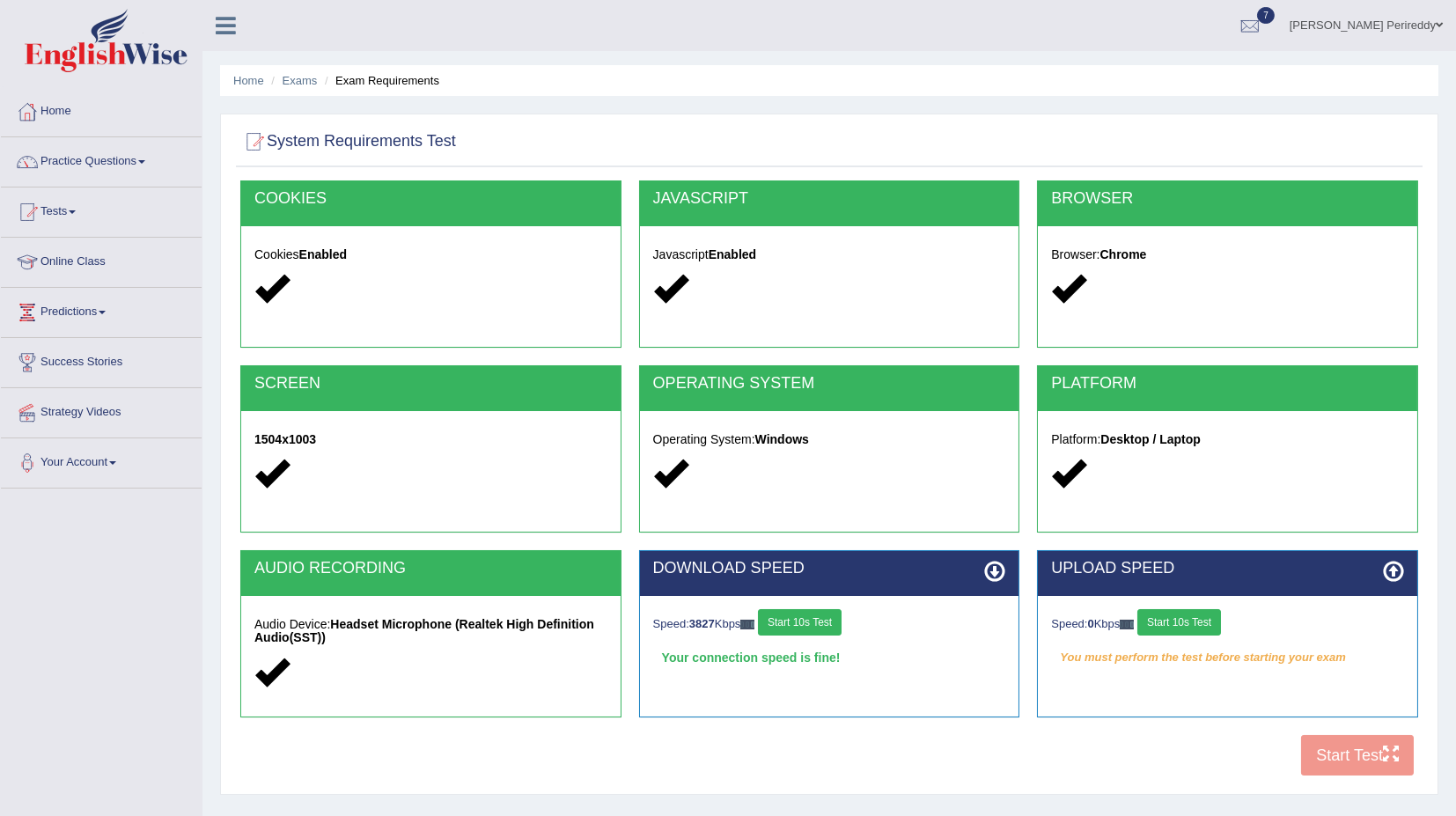 click on "Start 10s Test" at bounding box center (1179, 622) 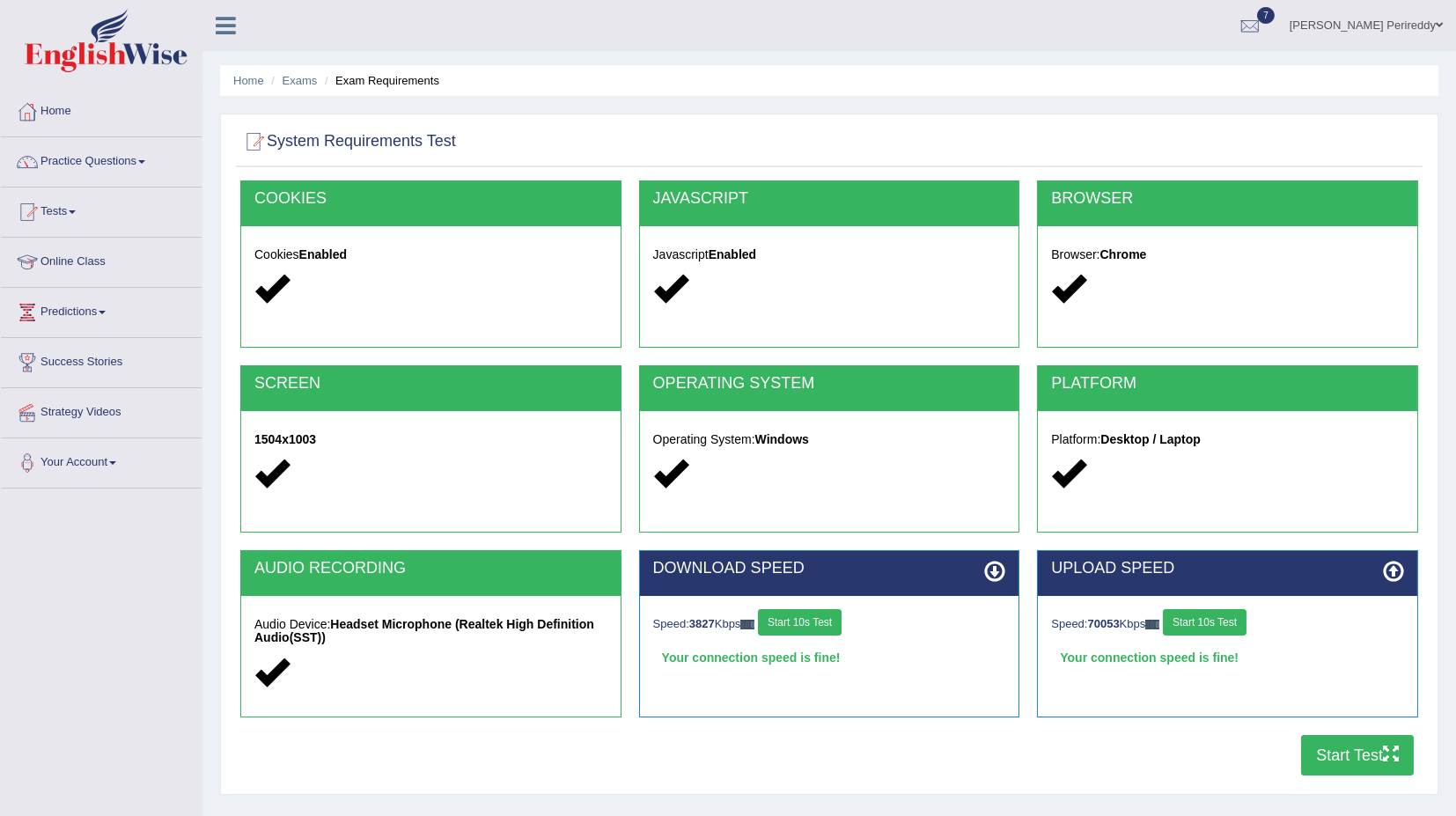 click on "Start Test" at bounding box center (1357, 755) 